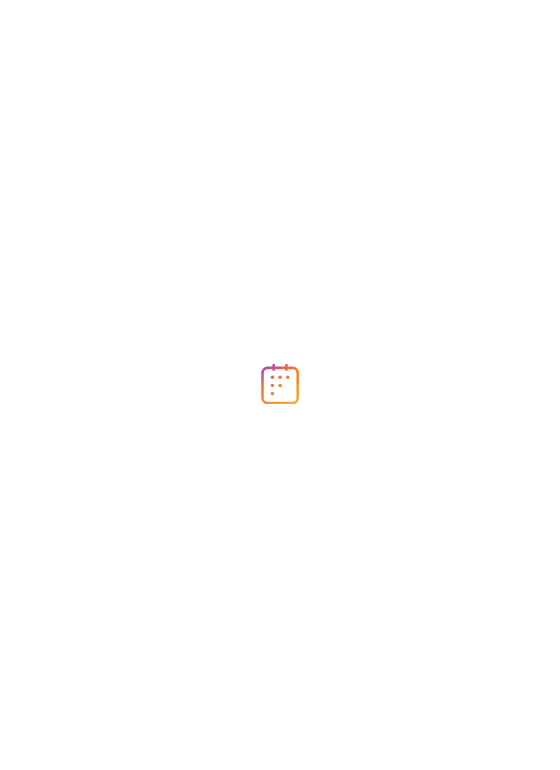 scroll, scrollTop: 0, scrollLeft: 0, axis: both 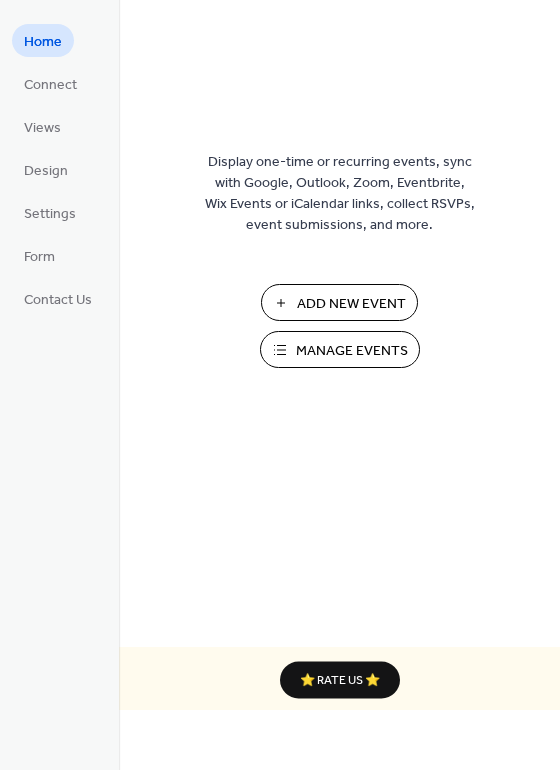 click on "Manage Events" at bounding box center (352, 351) 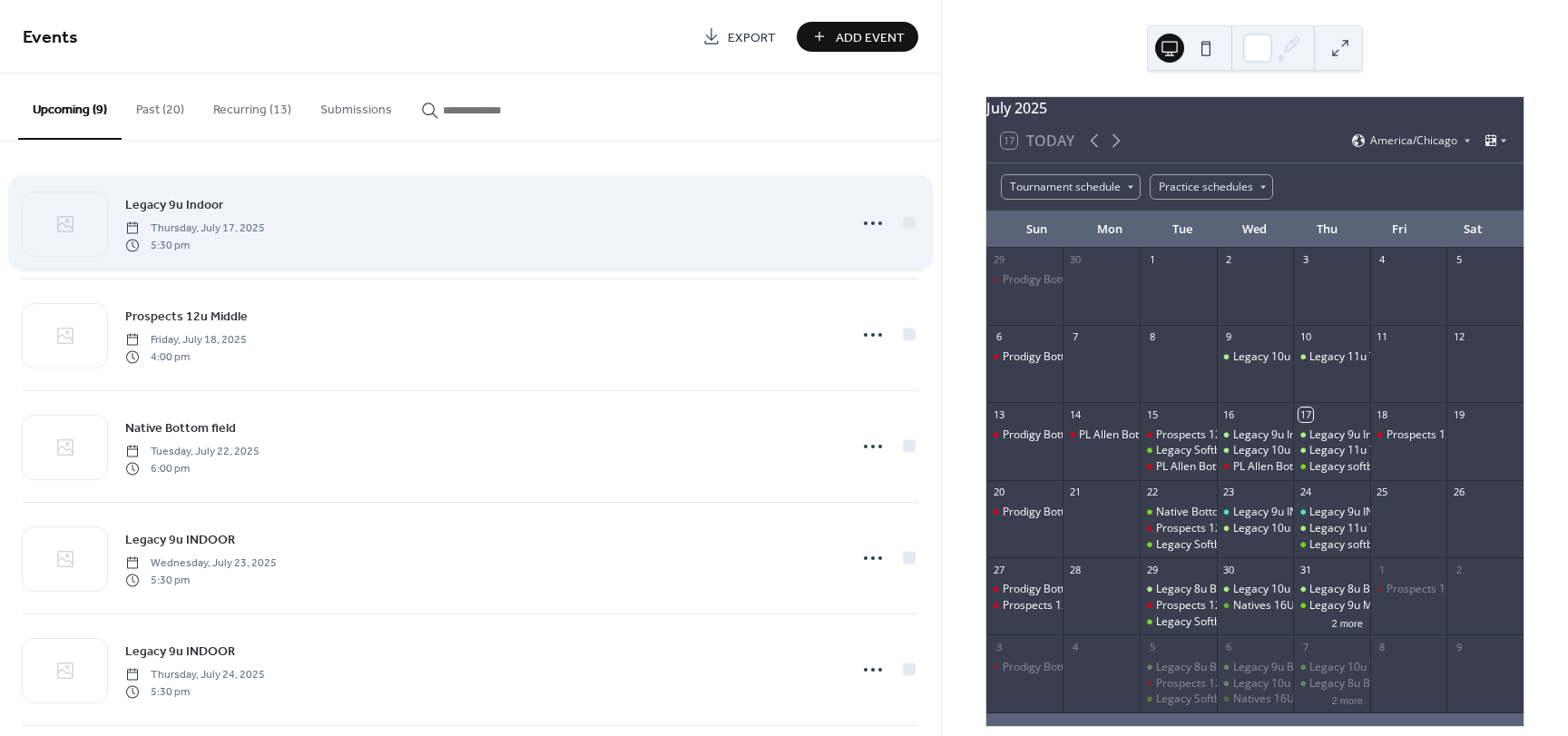 scroll, scrollTop: 0, scrollLeft: 0, axis: both 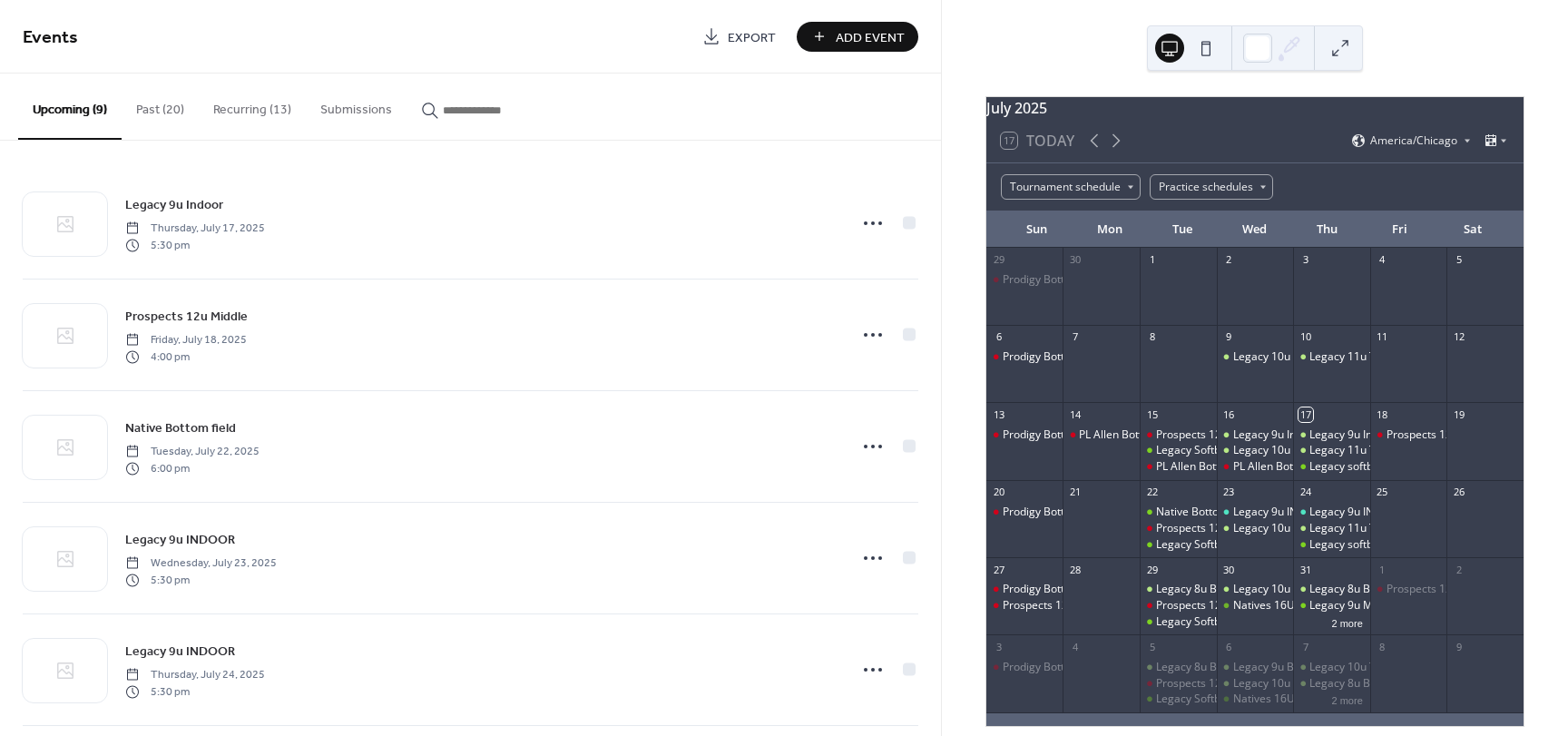 click on "Recurring (13)" at bounding box center [252, 105] 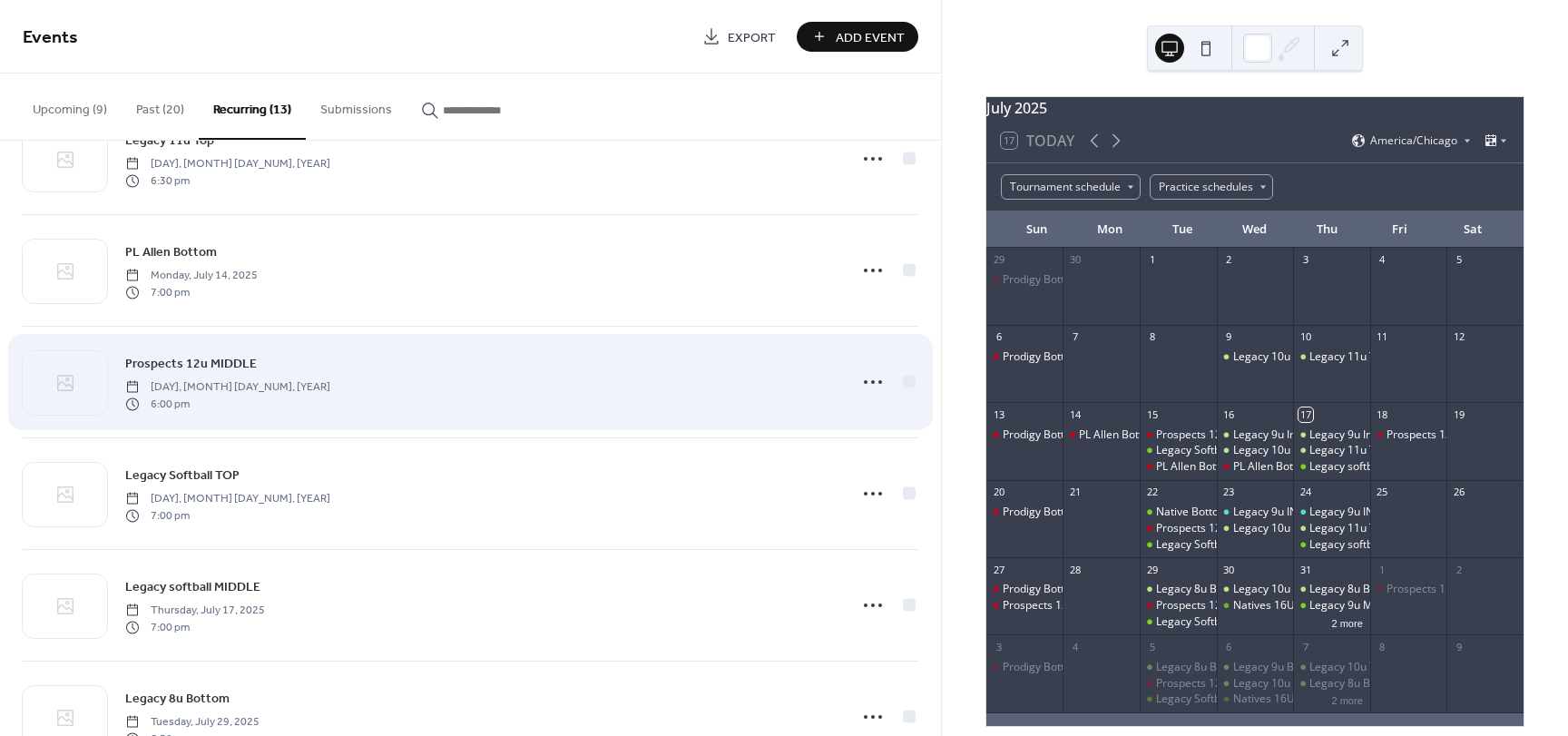 scroll, scrollTop: 363, scrollLeft: 0, axis: vertical 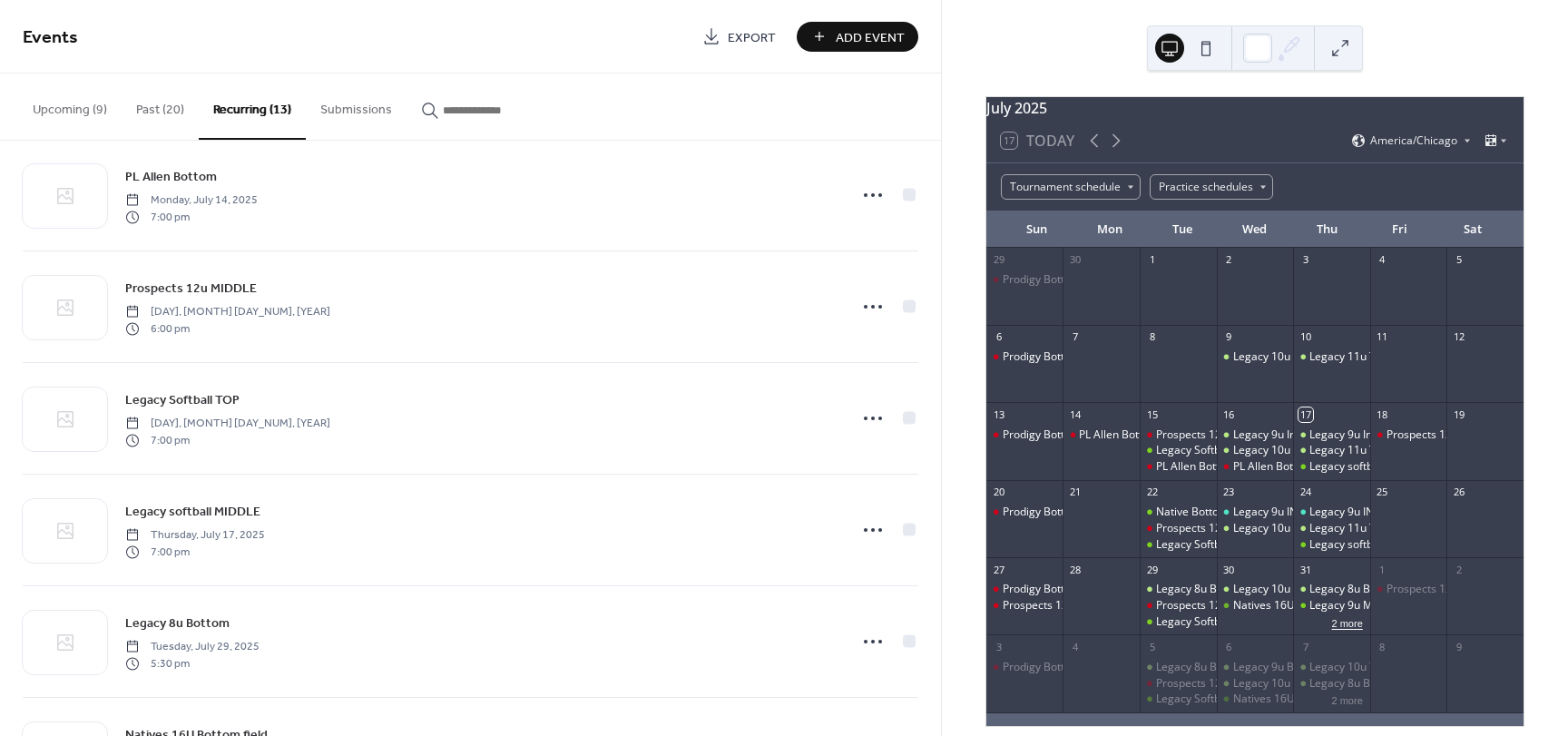 click on "2 more" at bounding box center (1348, 622) 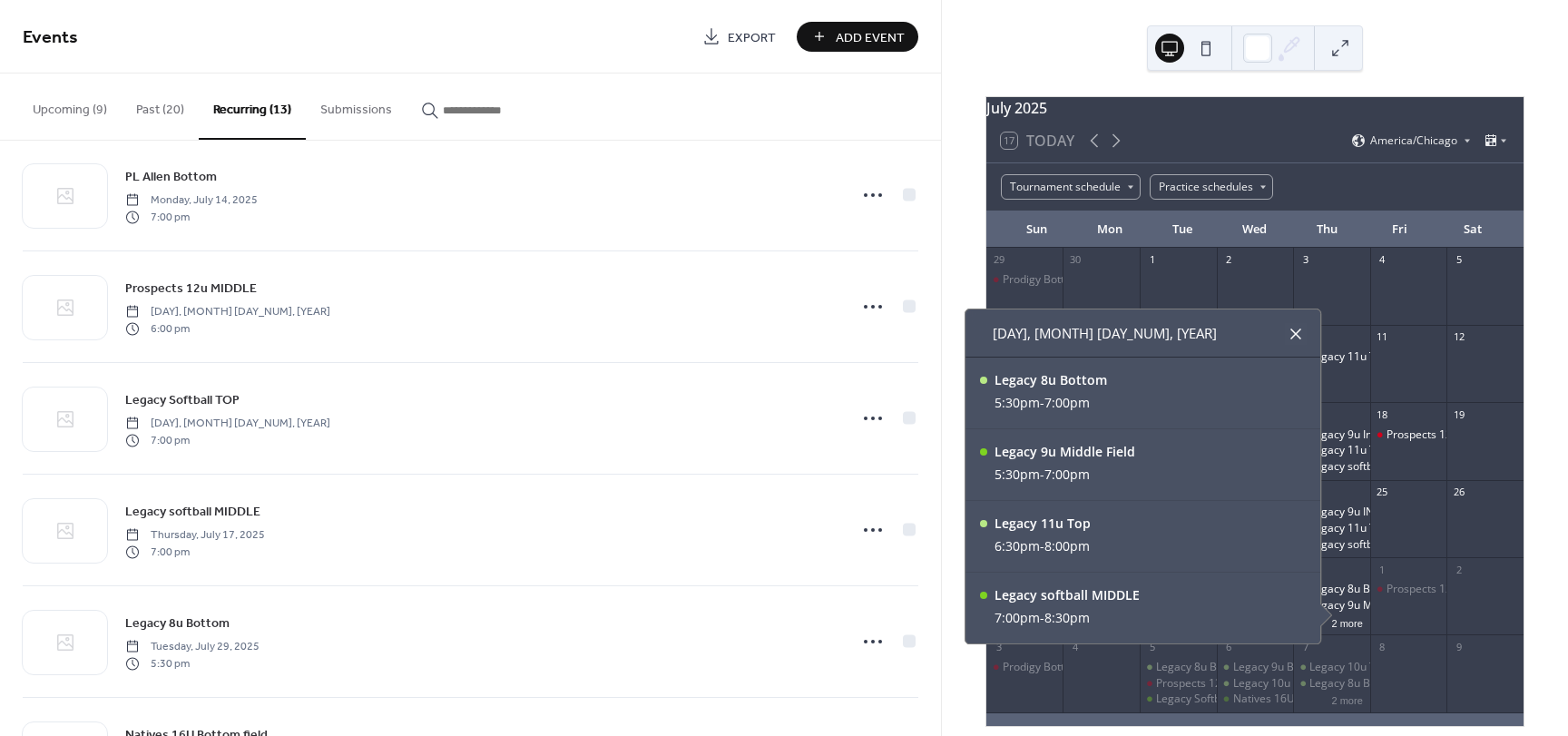 click at bounding box center (1296, 334) 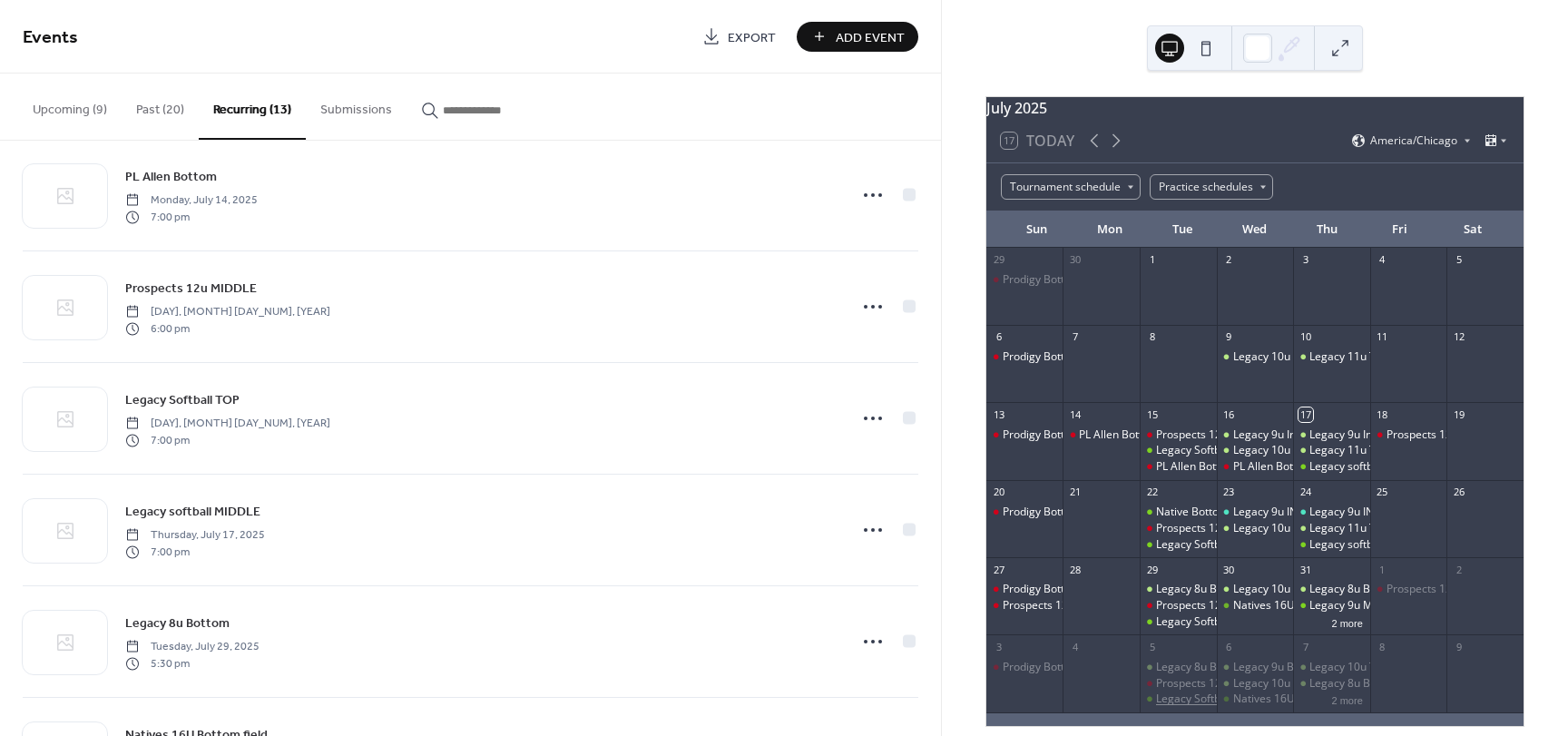click on "Legacy Softball TOP" at bounding box center (1206, 699) 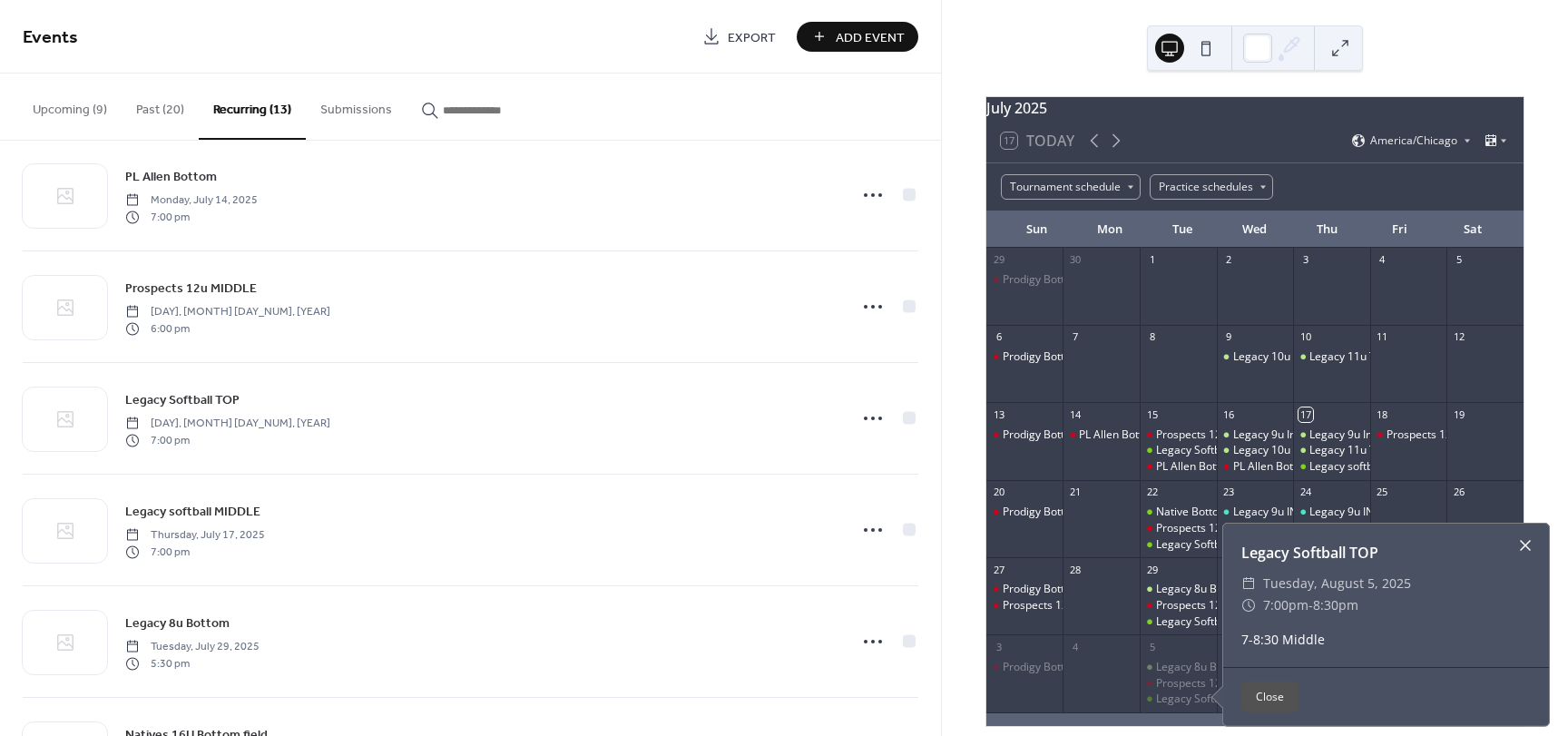 click at bounding box center (1525, 545) 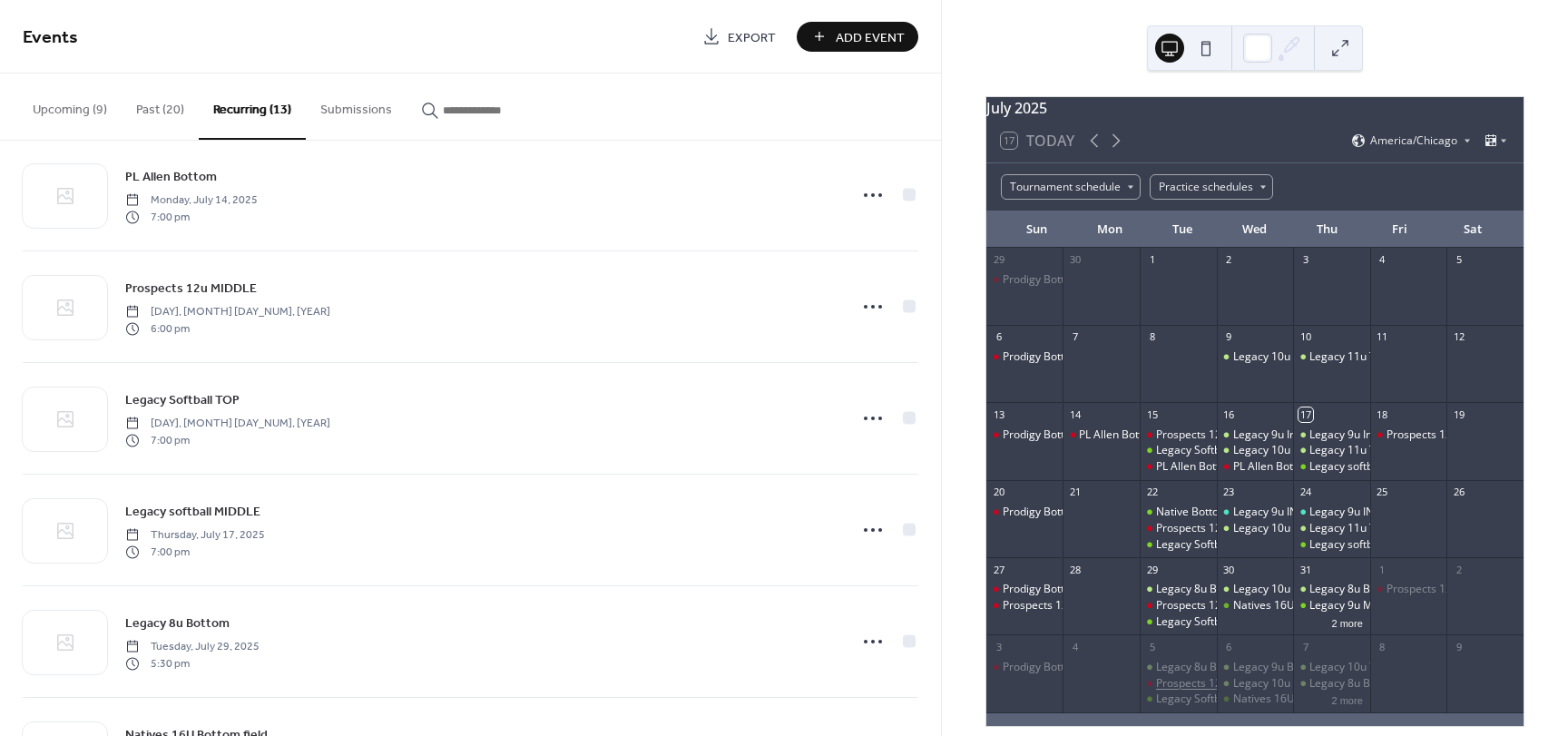 click on "Prospects 12u MIDDLE" at bounding box center (1213, 683) 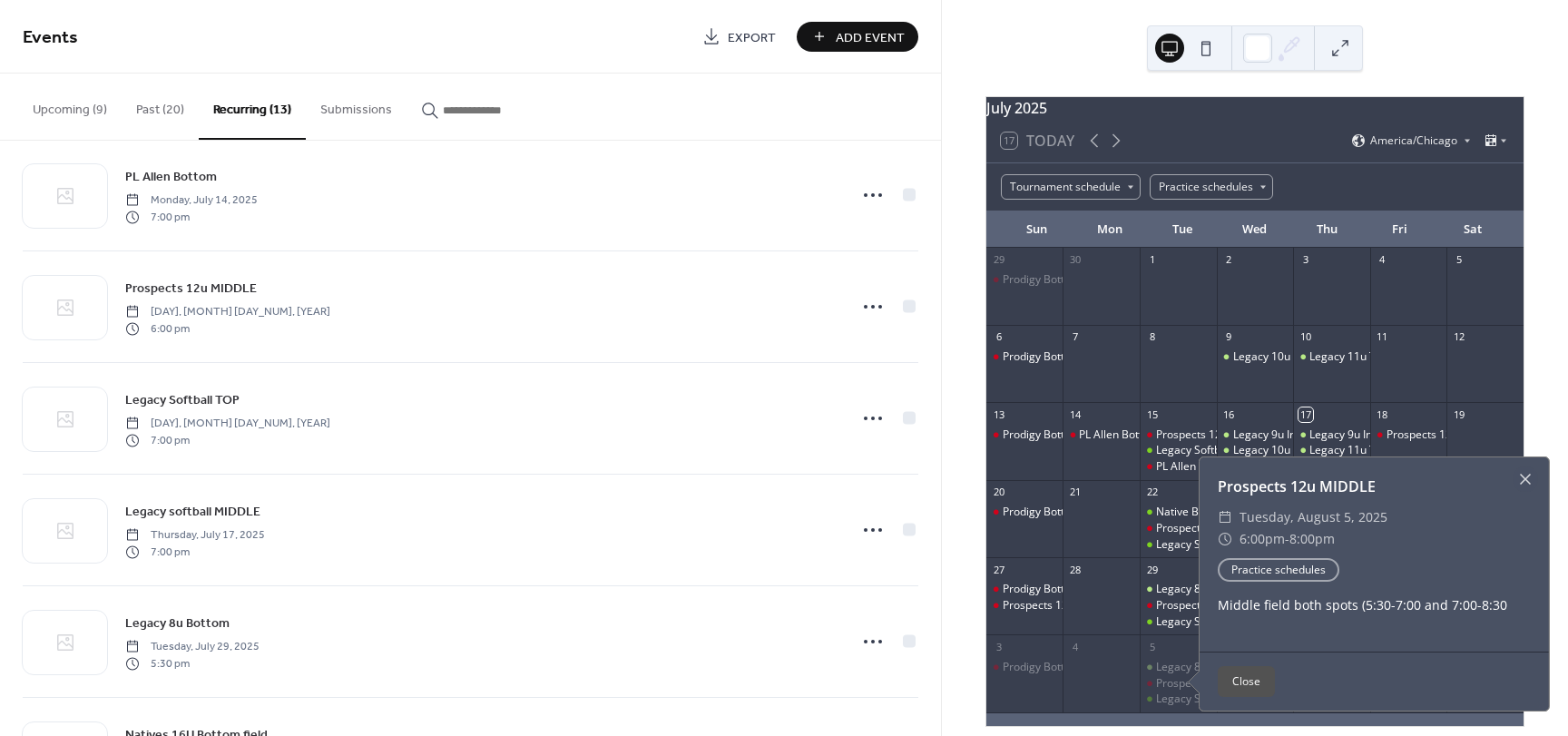 click at bounding box center (1525, 479) 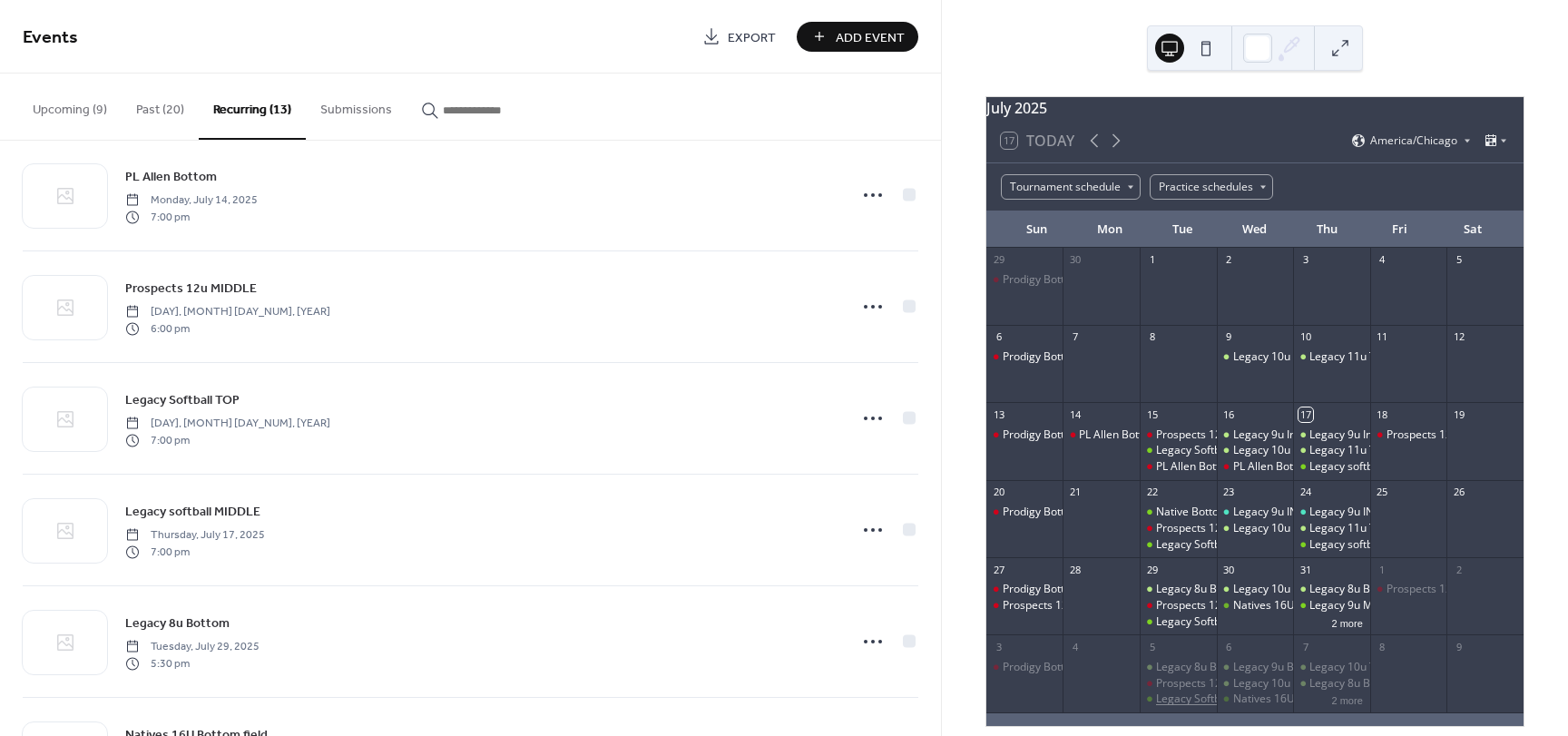 click on "Legacy Softball TOP" at bounding box center (1206, 699) 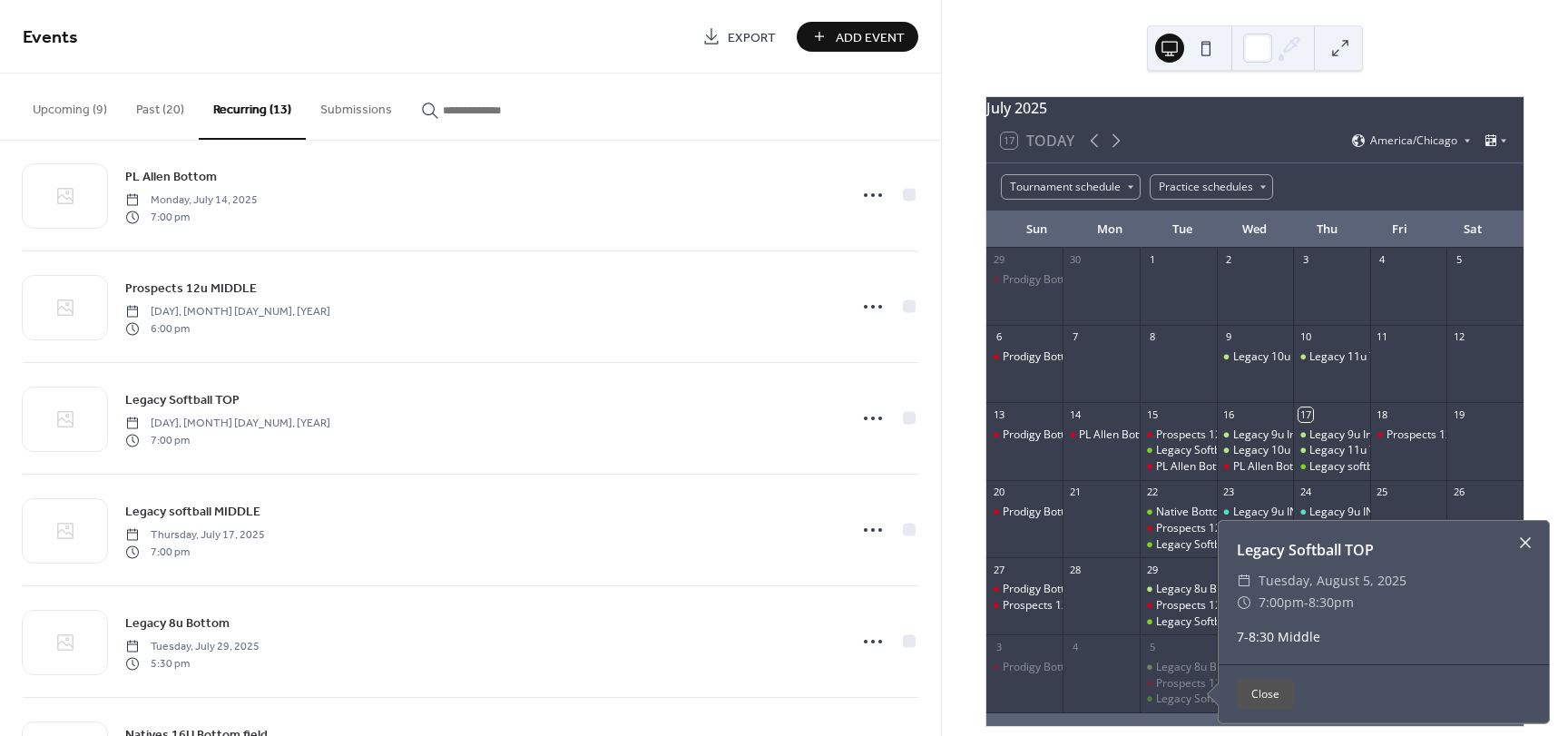click at bounding box center (1525, 543) 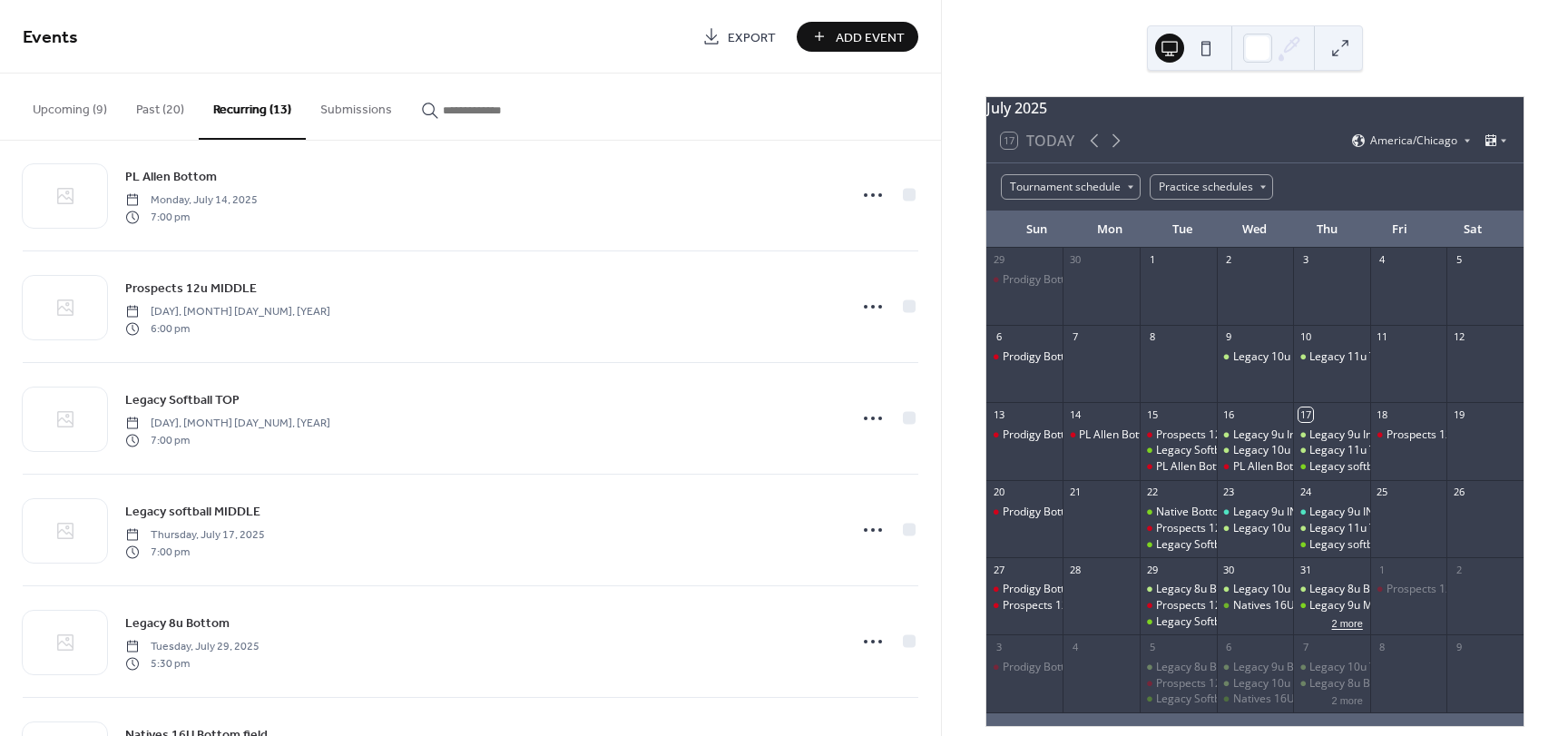 click on "2 more" at bounding box center (1348, 622) 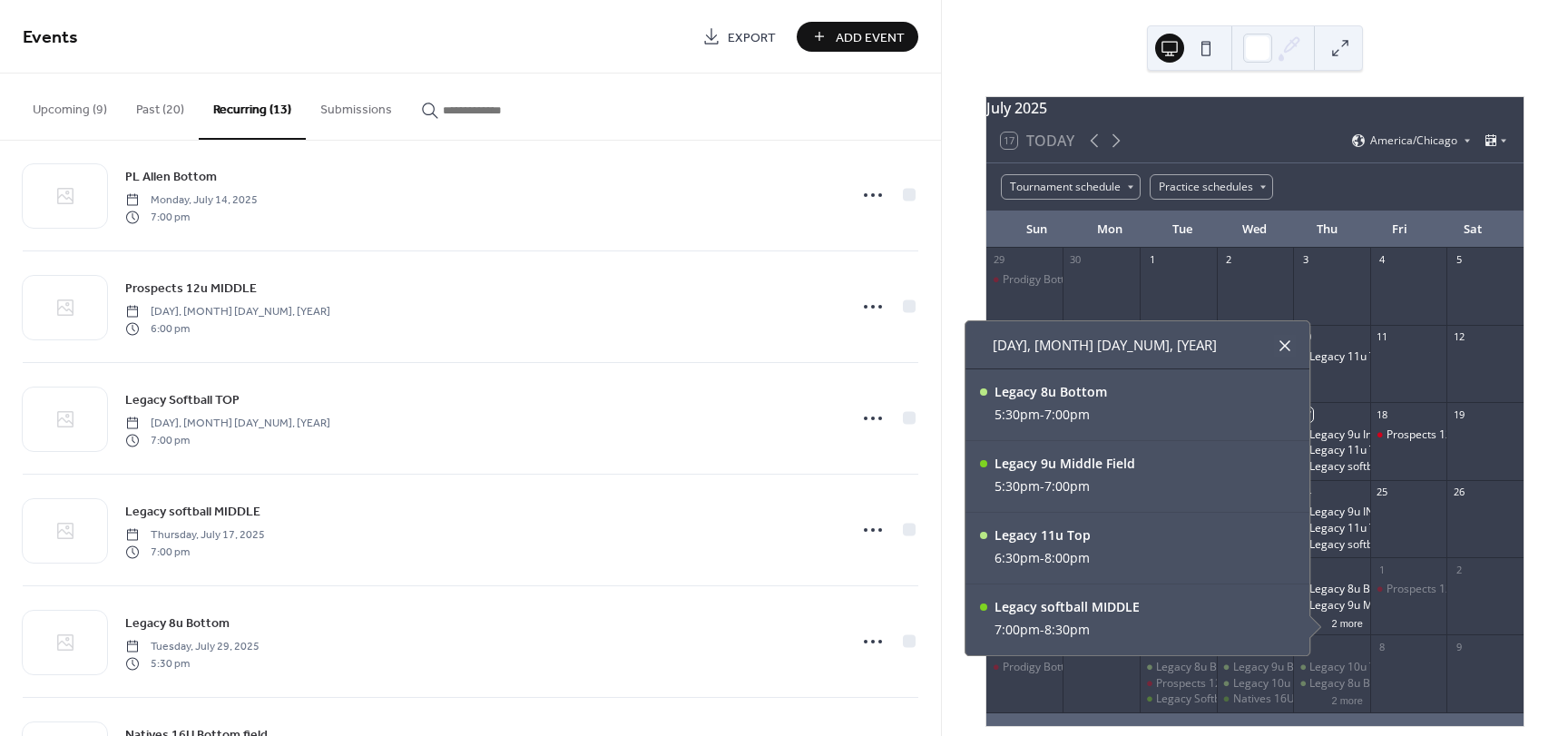 click at bounding box center [1285, 346] 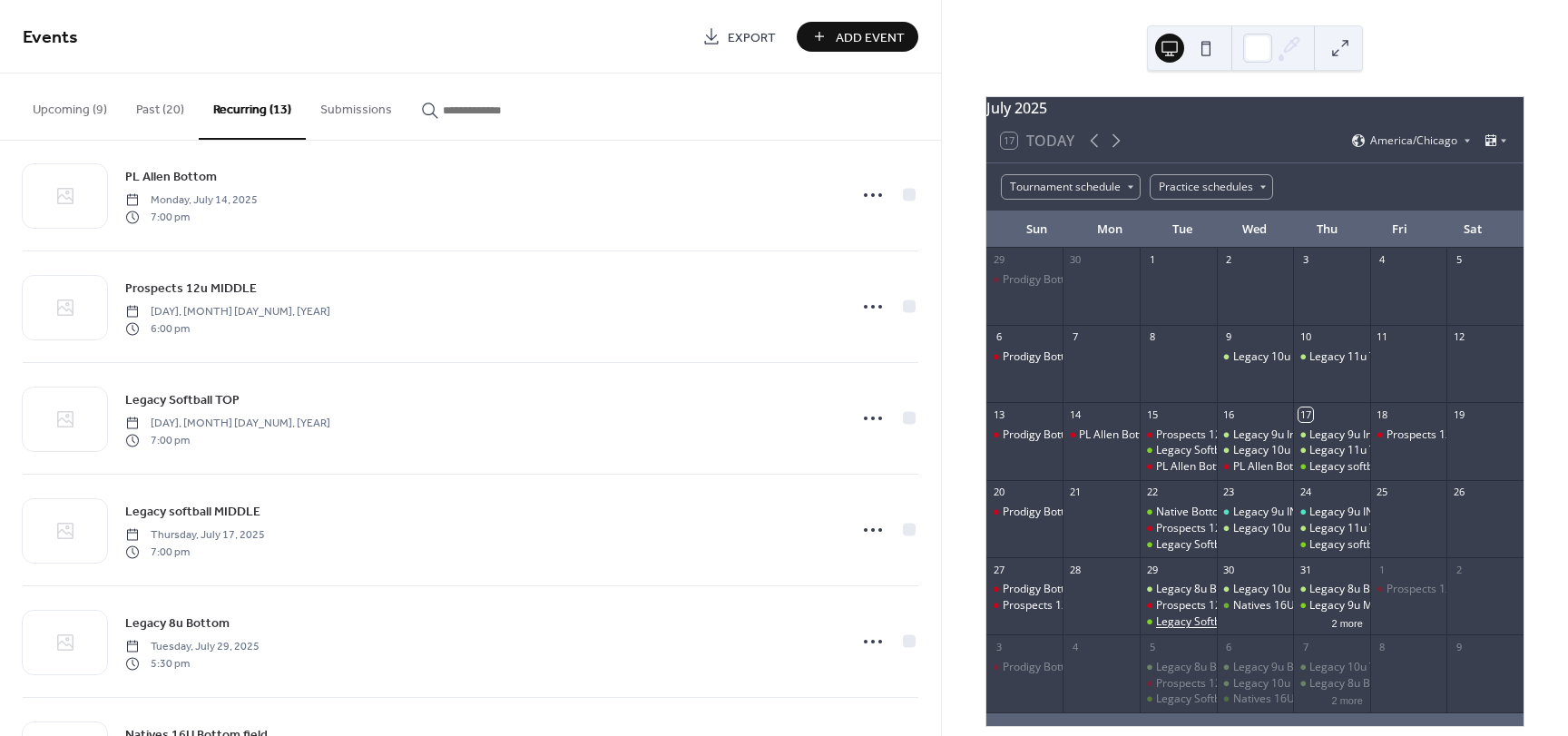 click on "Legacy Softball TOP" at bounding box center [1206, 622] 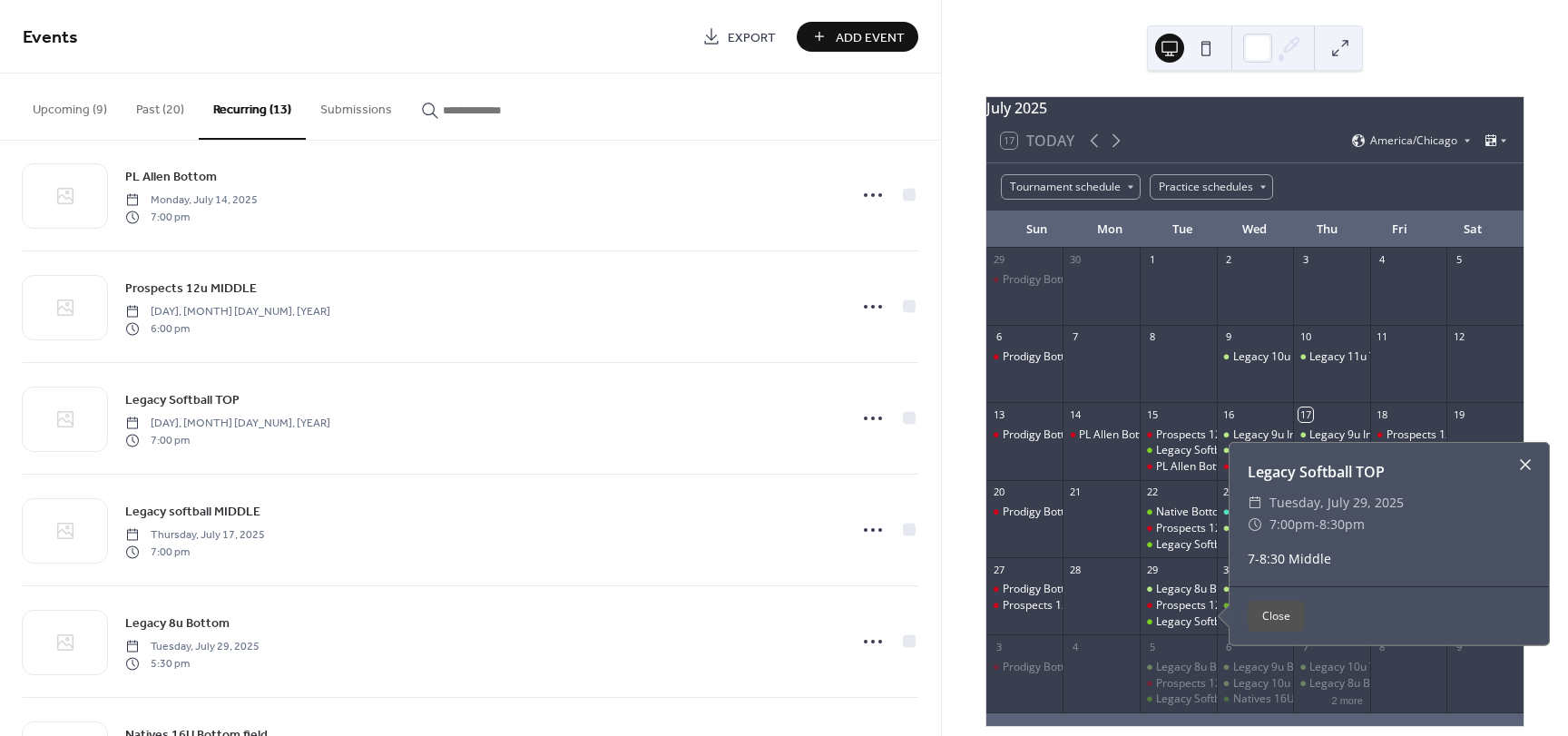 click at bounding box center (1525, 465) 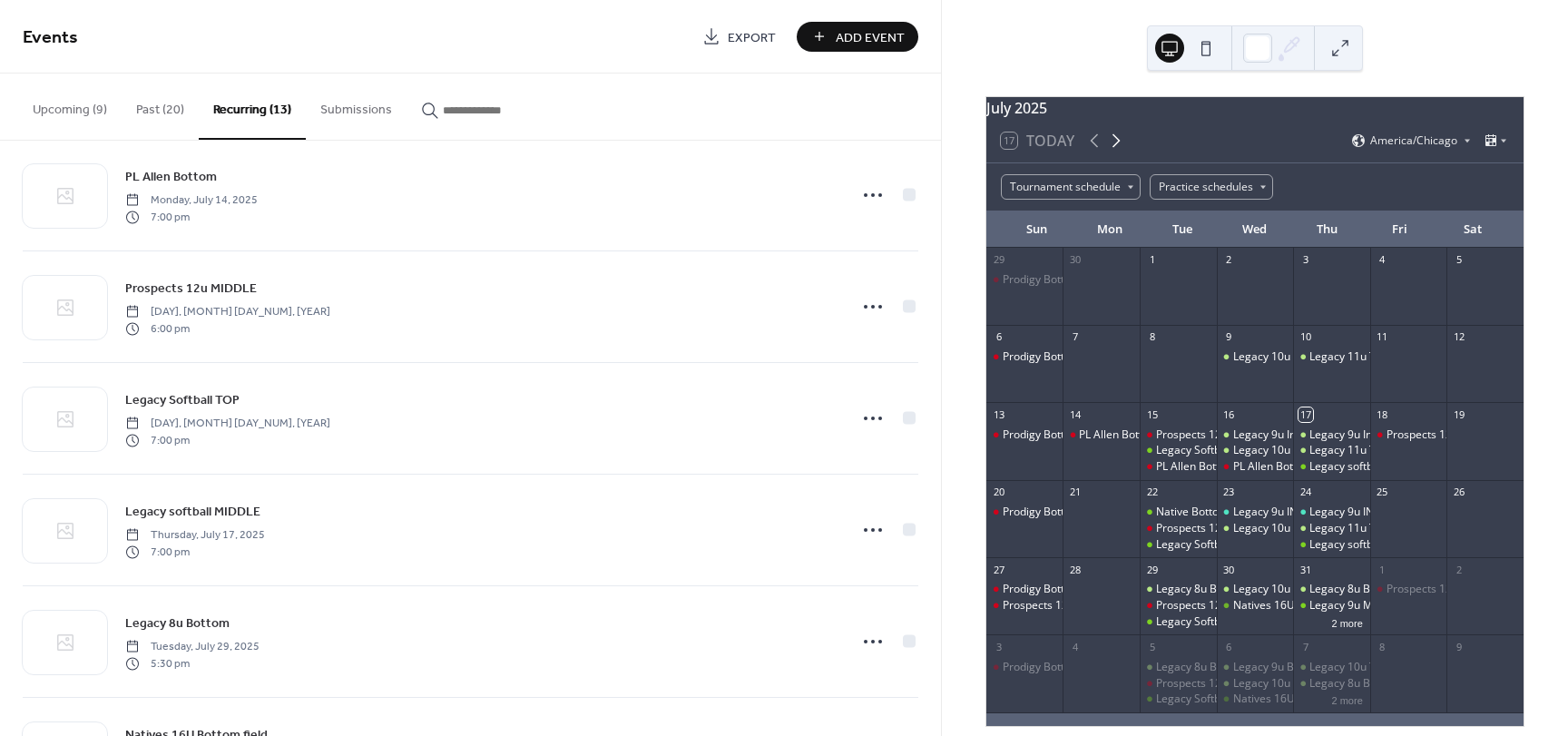 click 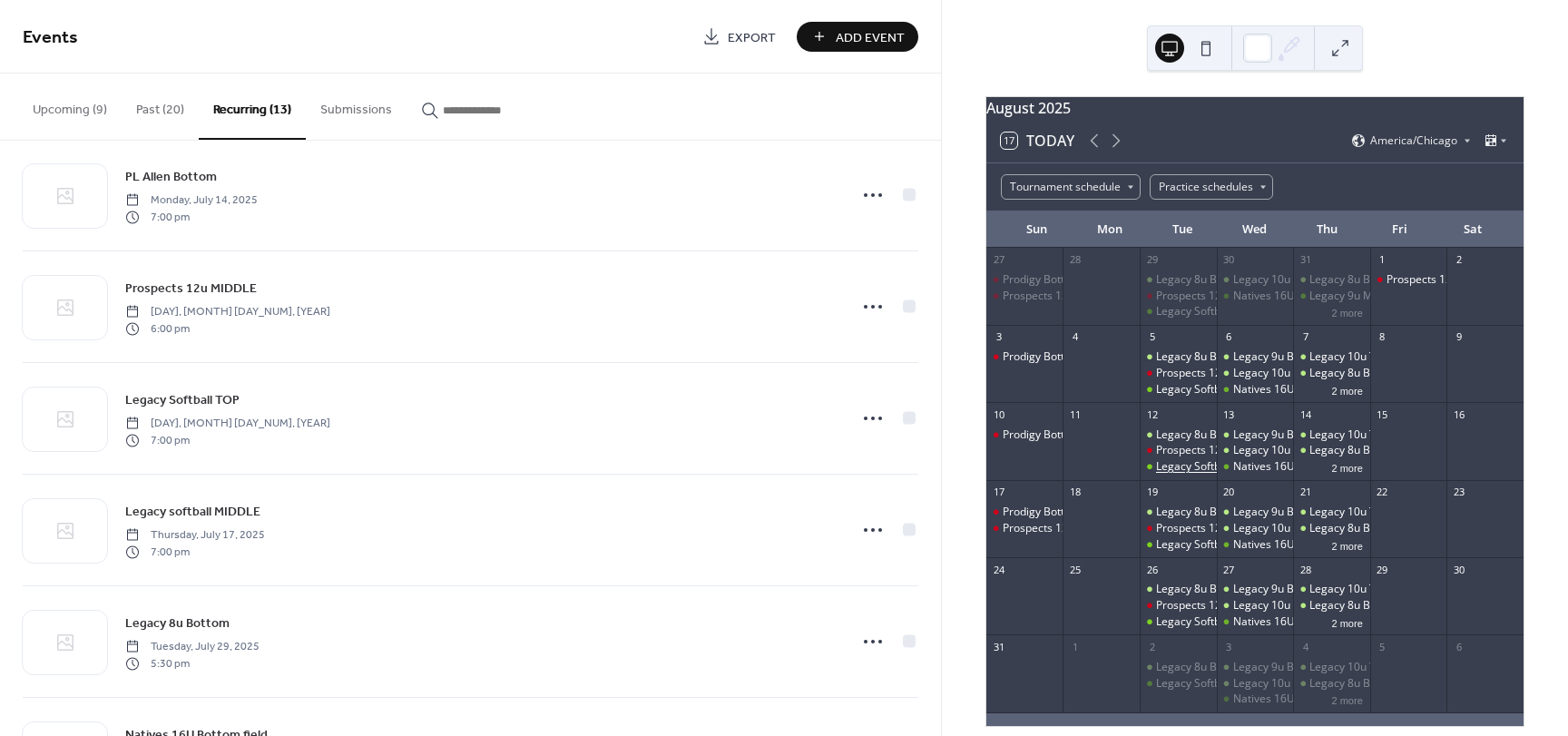 click on "Legacy Softball TOP" at bounding box center (1206, 466) 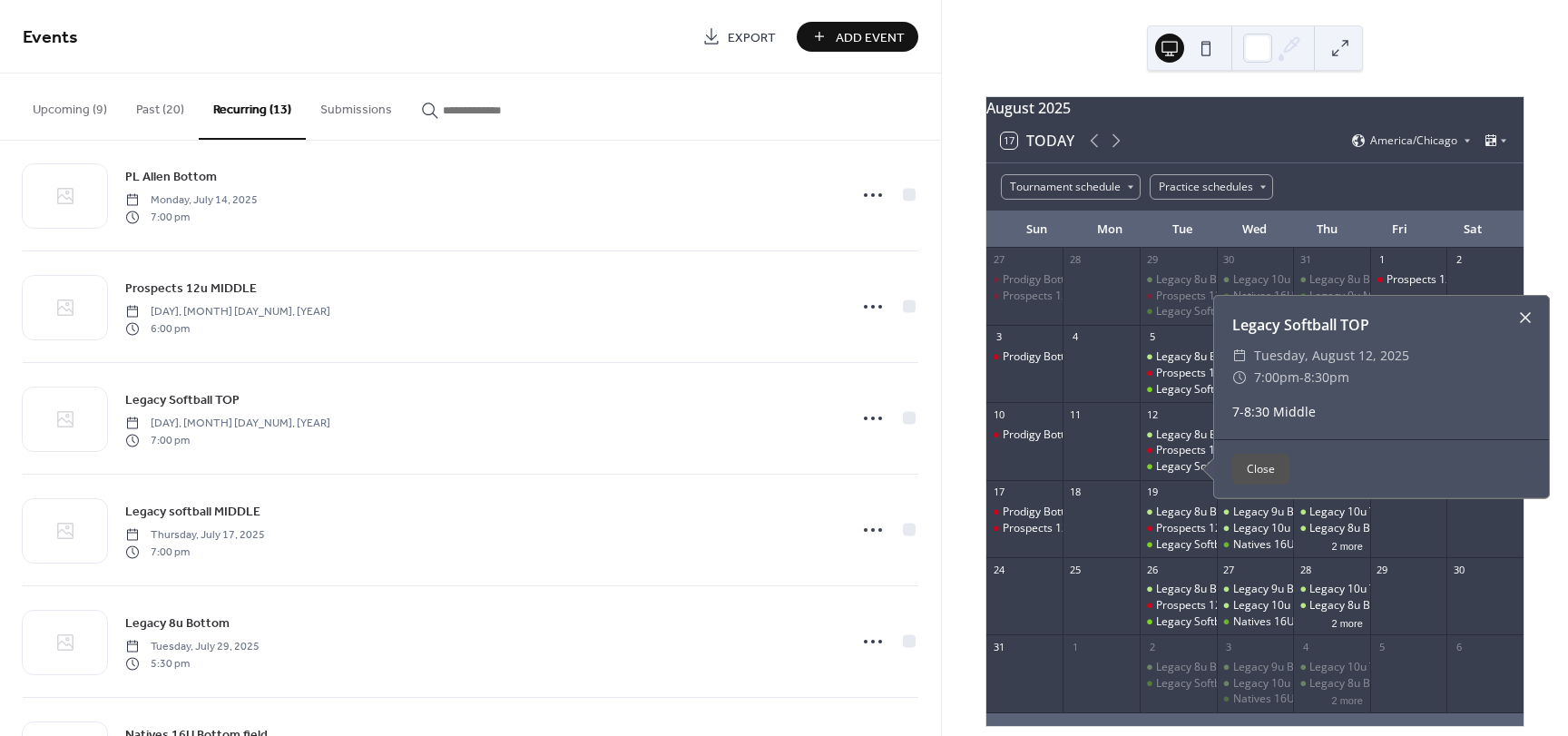 click at bounding box center [1525, 318] 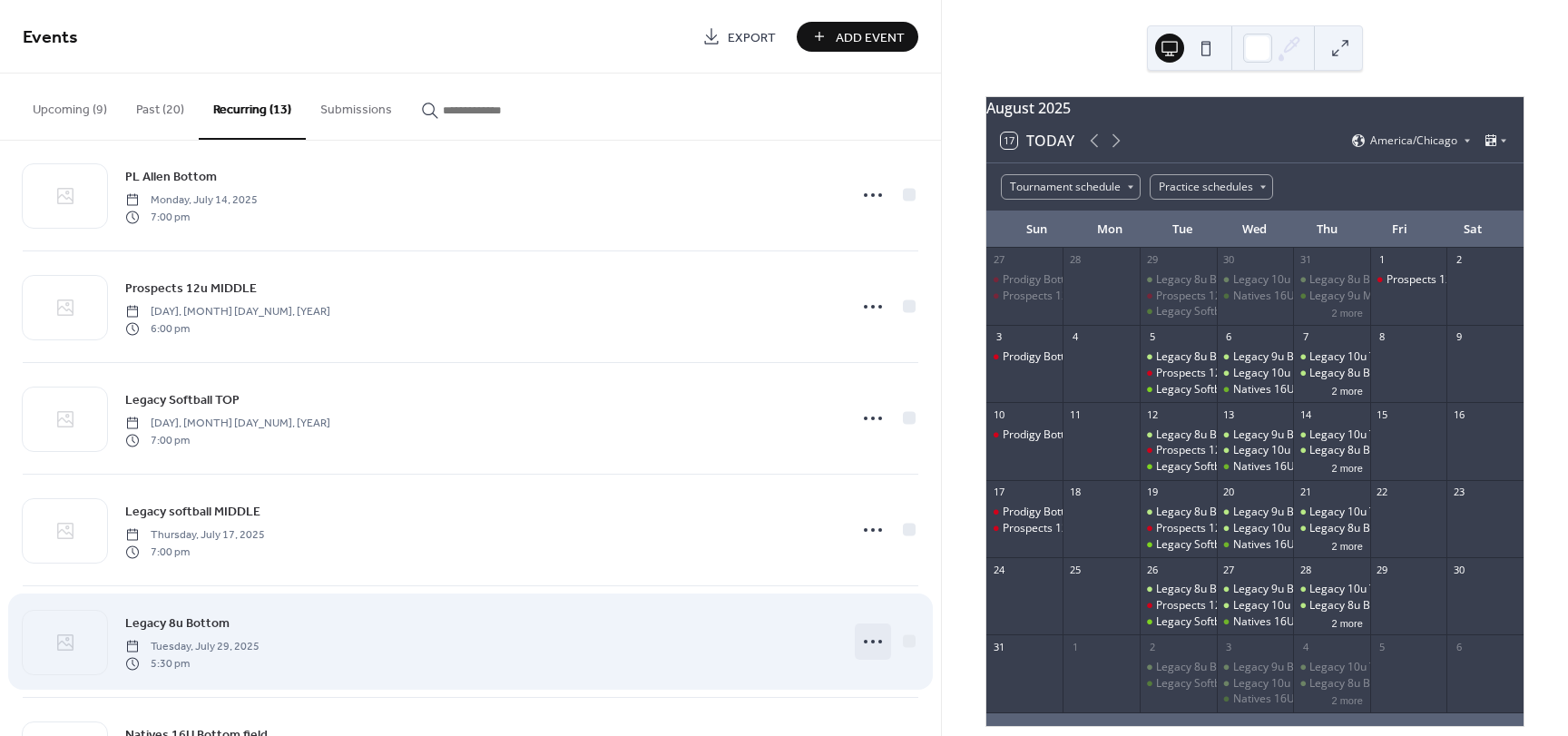 click 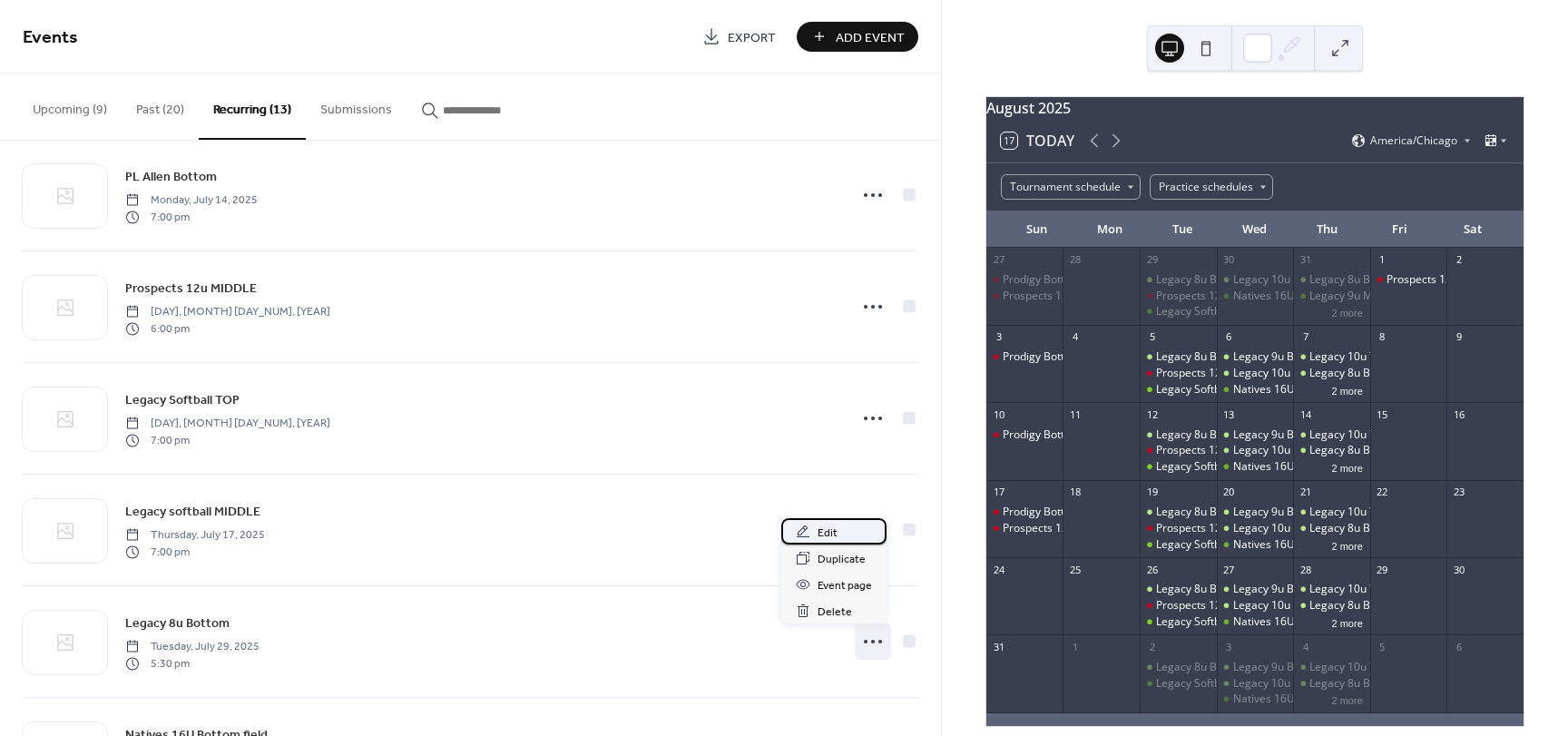 click on "Edit" at bounding box center [828, 533] 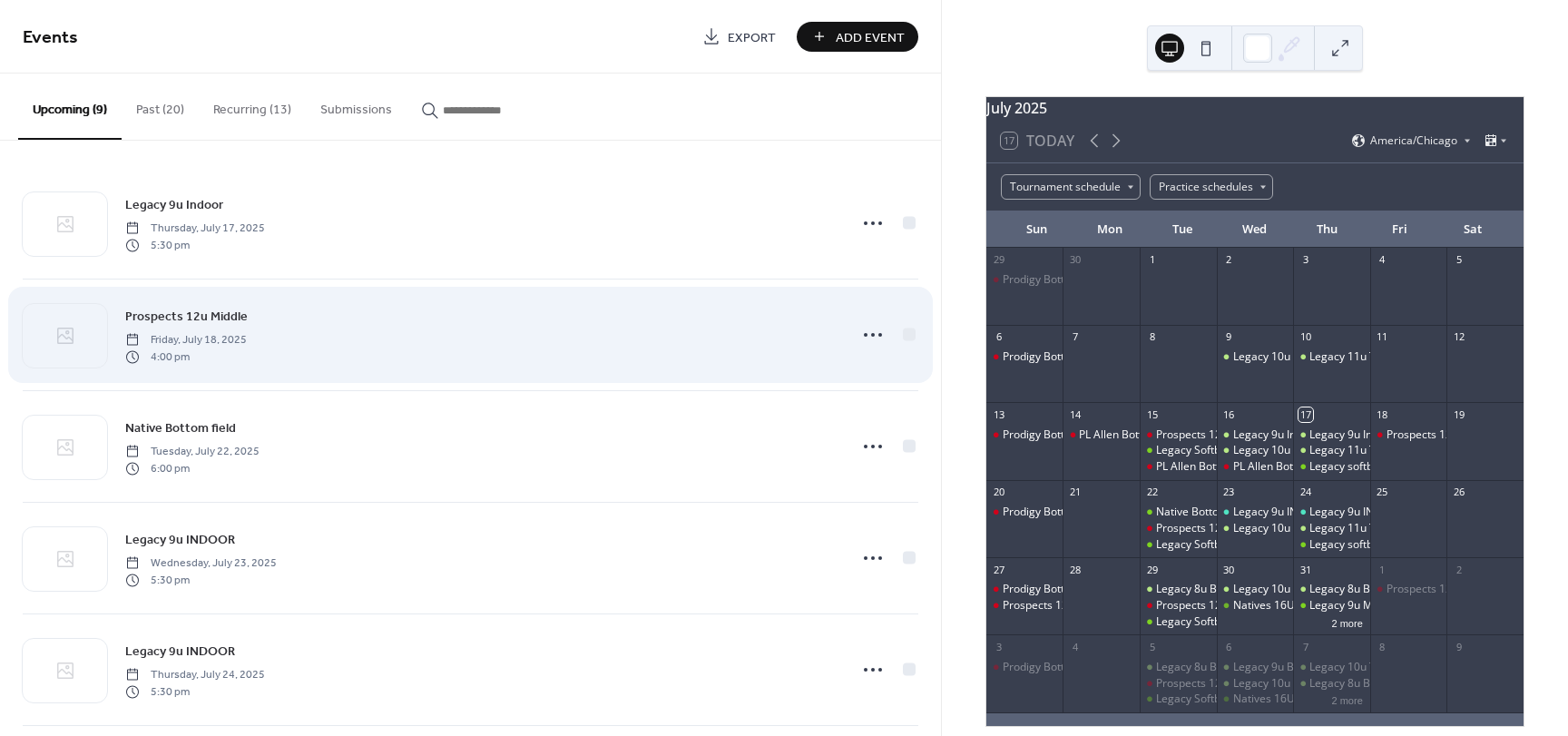 scroll, scrollTop: 0, scrollLeft: 0, axis: both 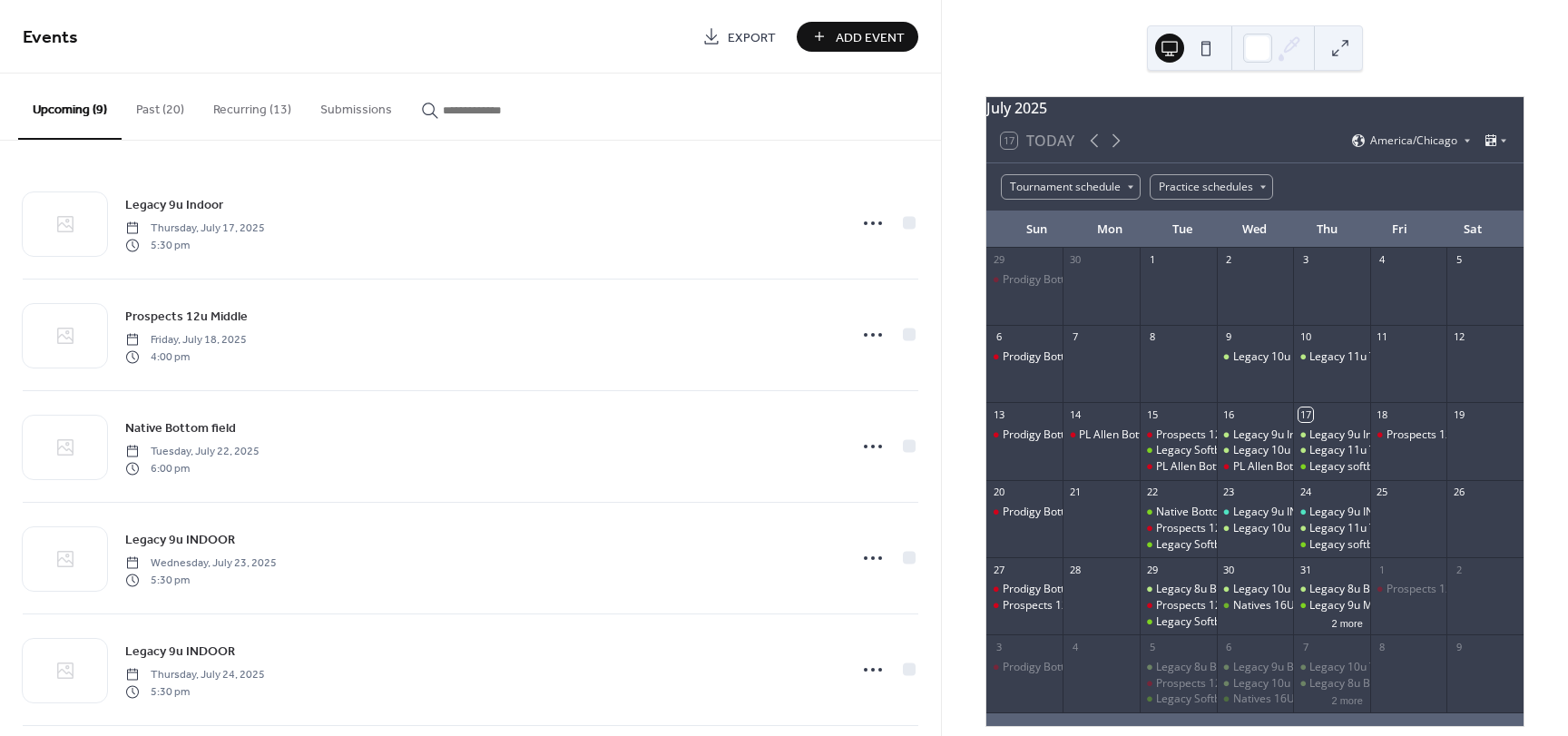 click on "Recurring (13)" at bounding box center [252, 105] 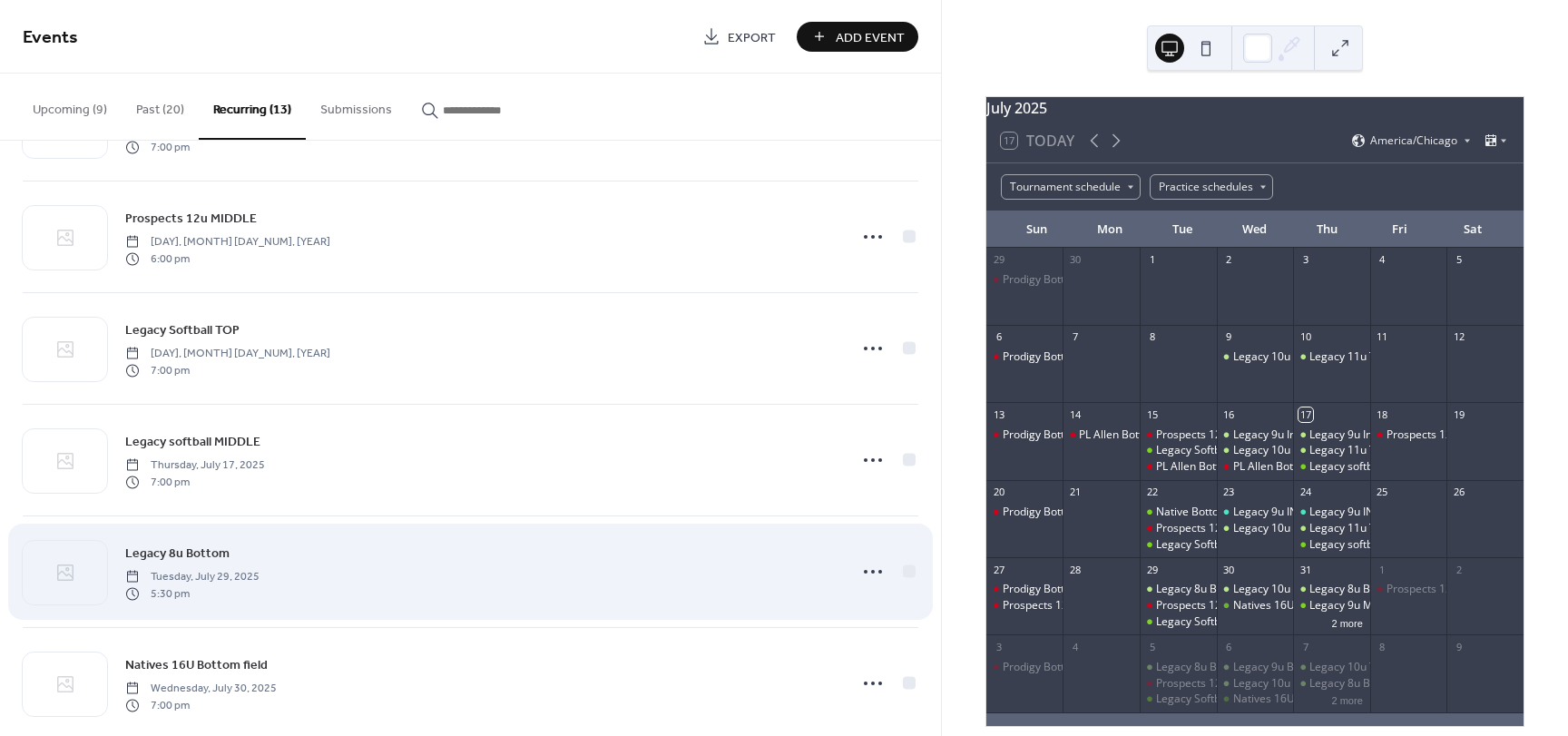 scroll, scrollTop: 454, scrollLeft: 0, axis: vertical 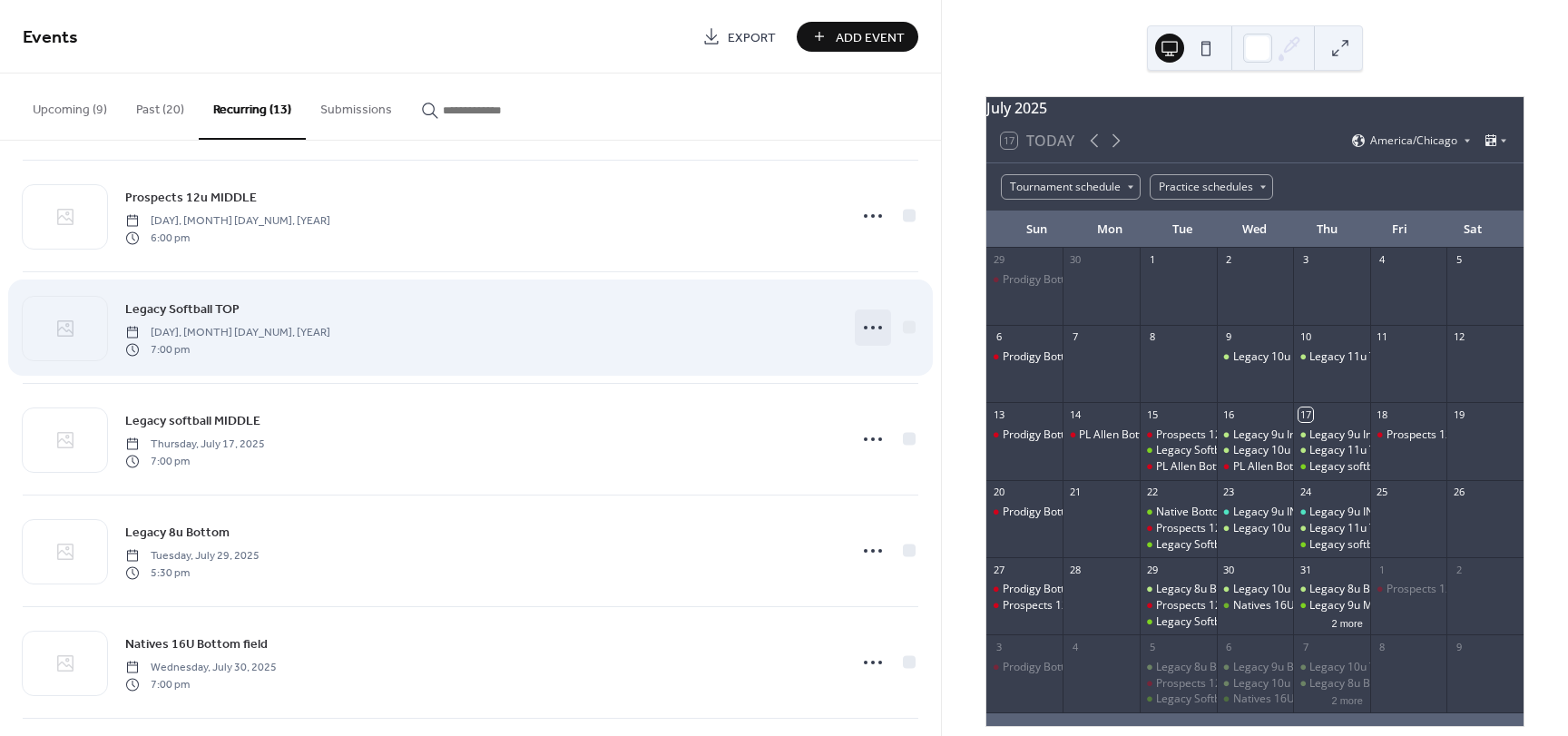 click 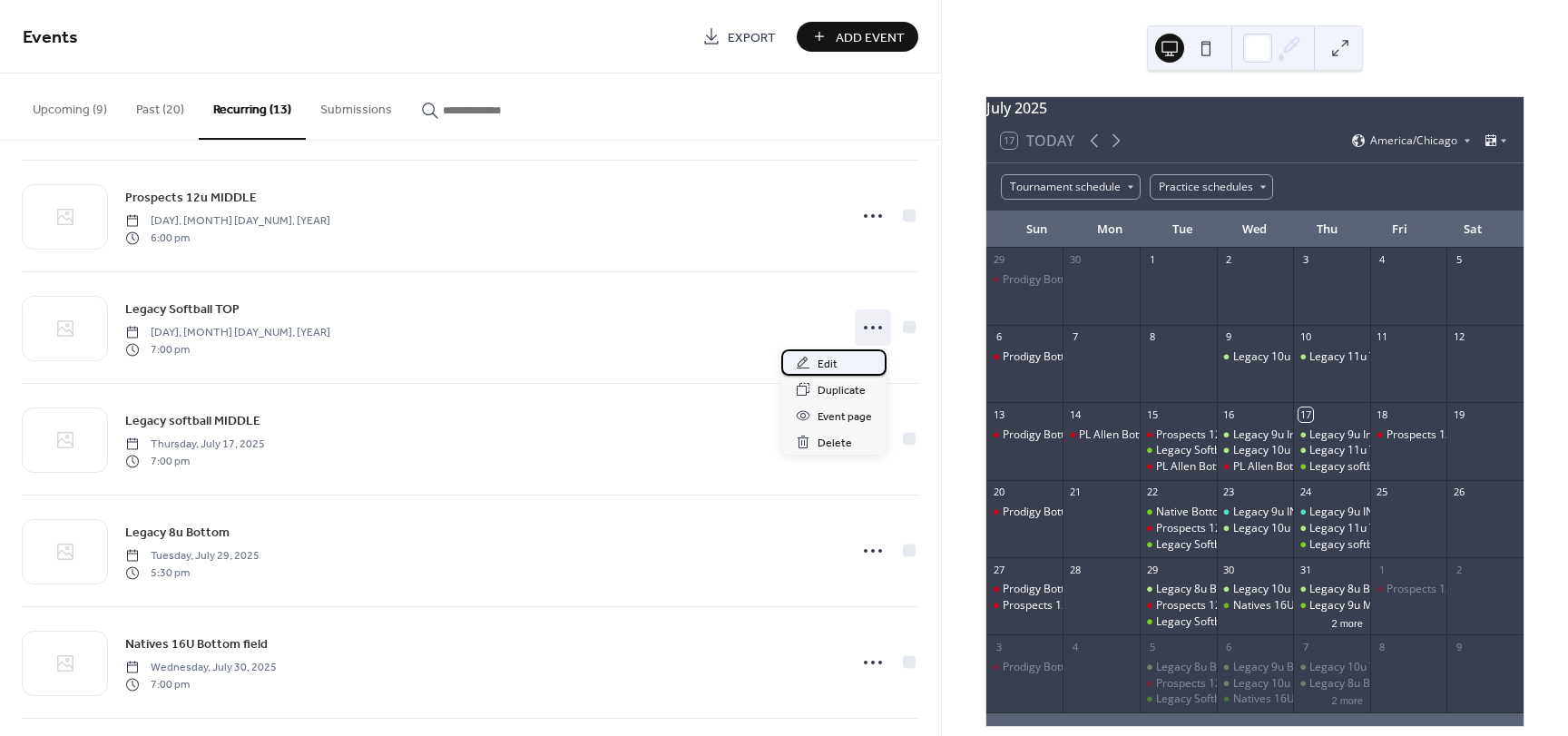 click on "Edit" at bounding box center [828, 364] 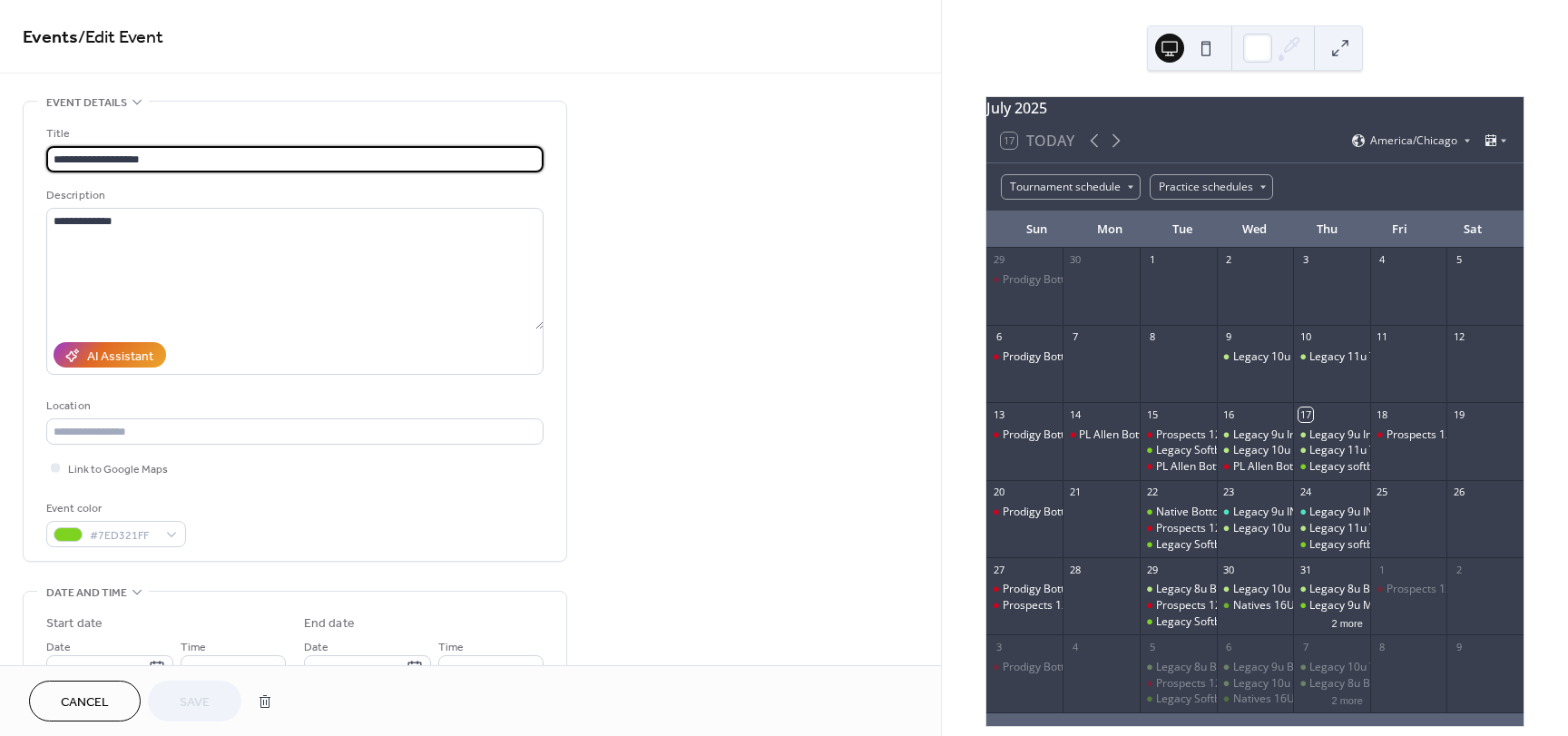 type on "**********" 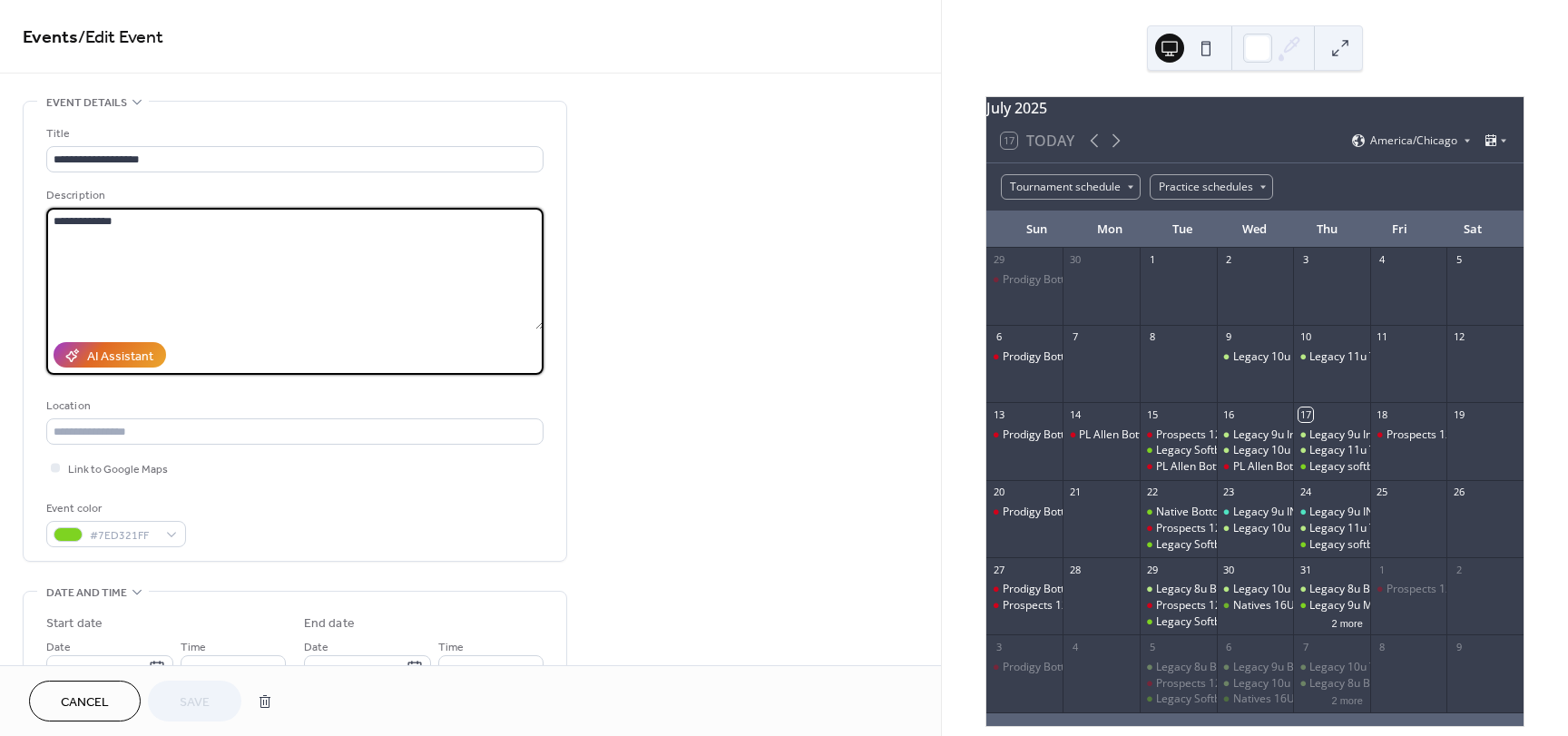 drag, startPoint x: 85, startPoint y: 221, endPoint x: 202, endPoint y: 243, distance: 119.05041 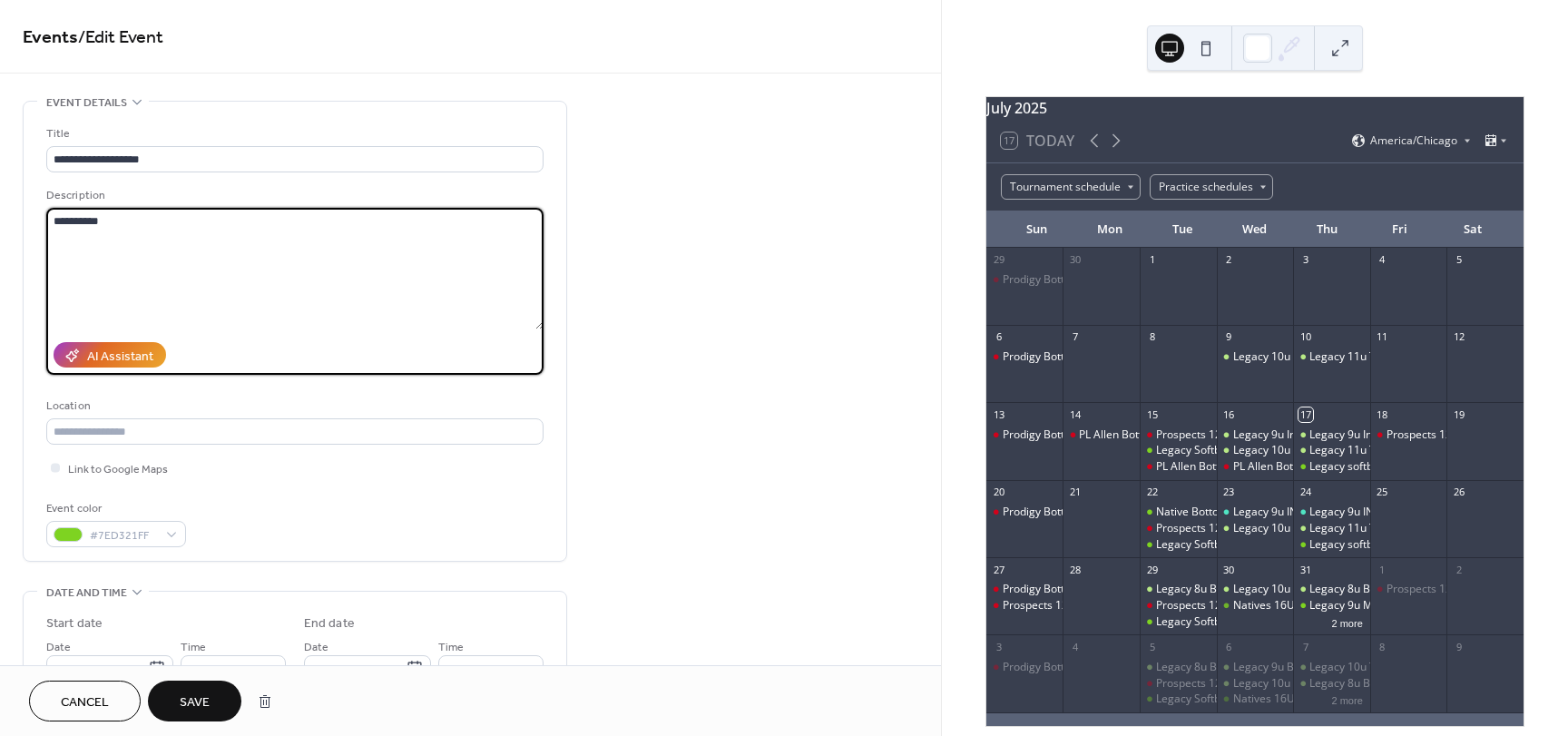 type on "**********" 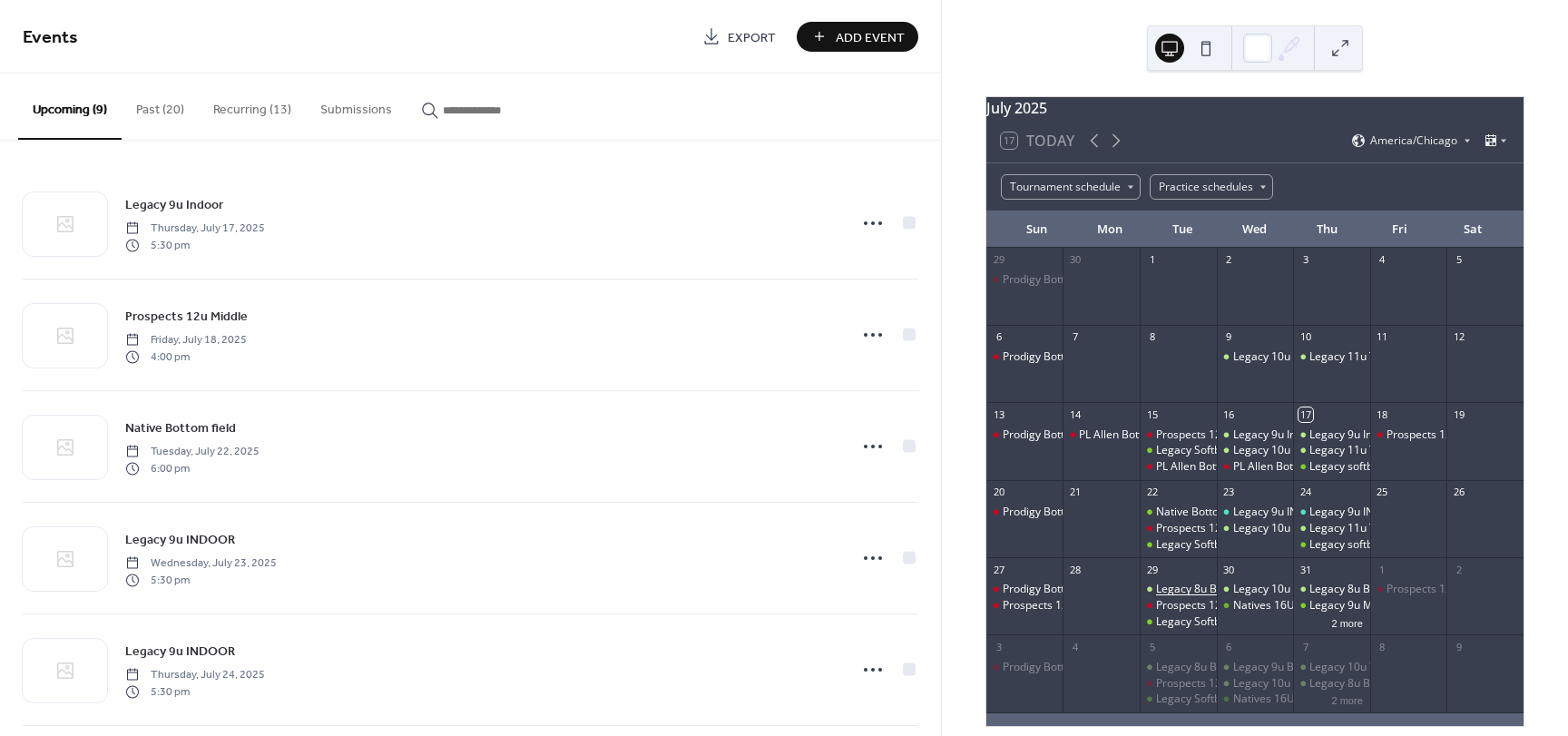 click on "Legacy 8u Bottom" at bounding box center [1201, 589] 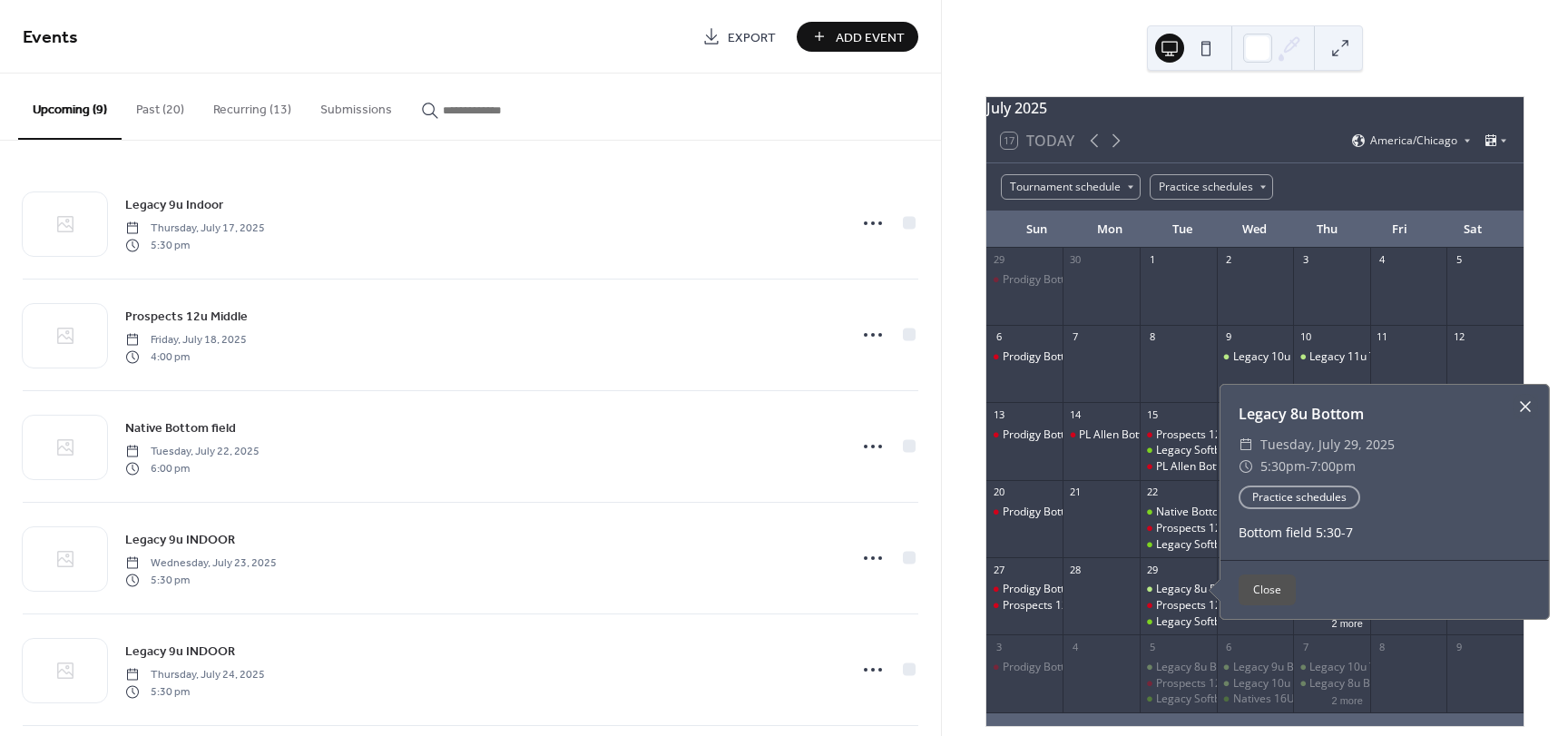 click at bounding box center [1525, 407] 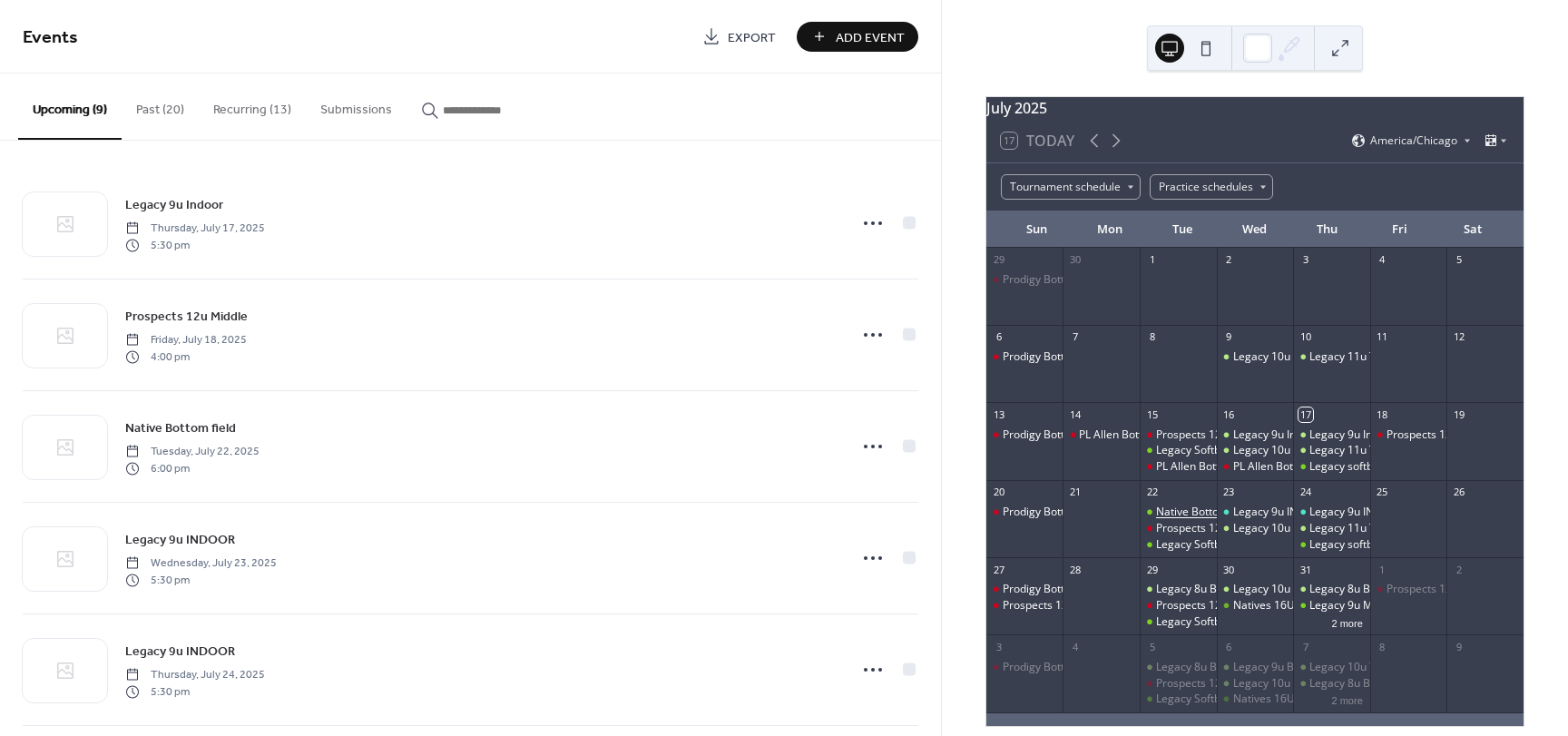 click on "Native Bottom field" at bounding box center [1204, 512] 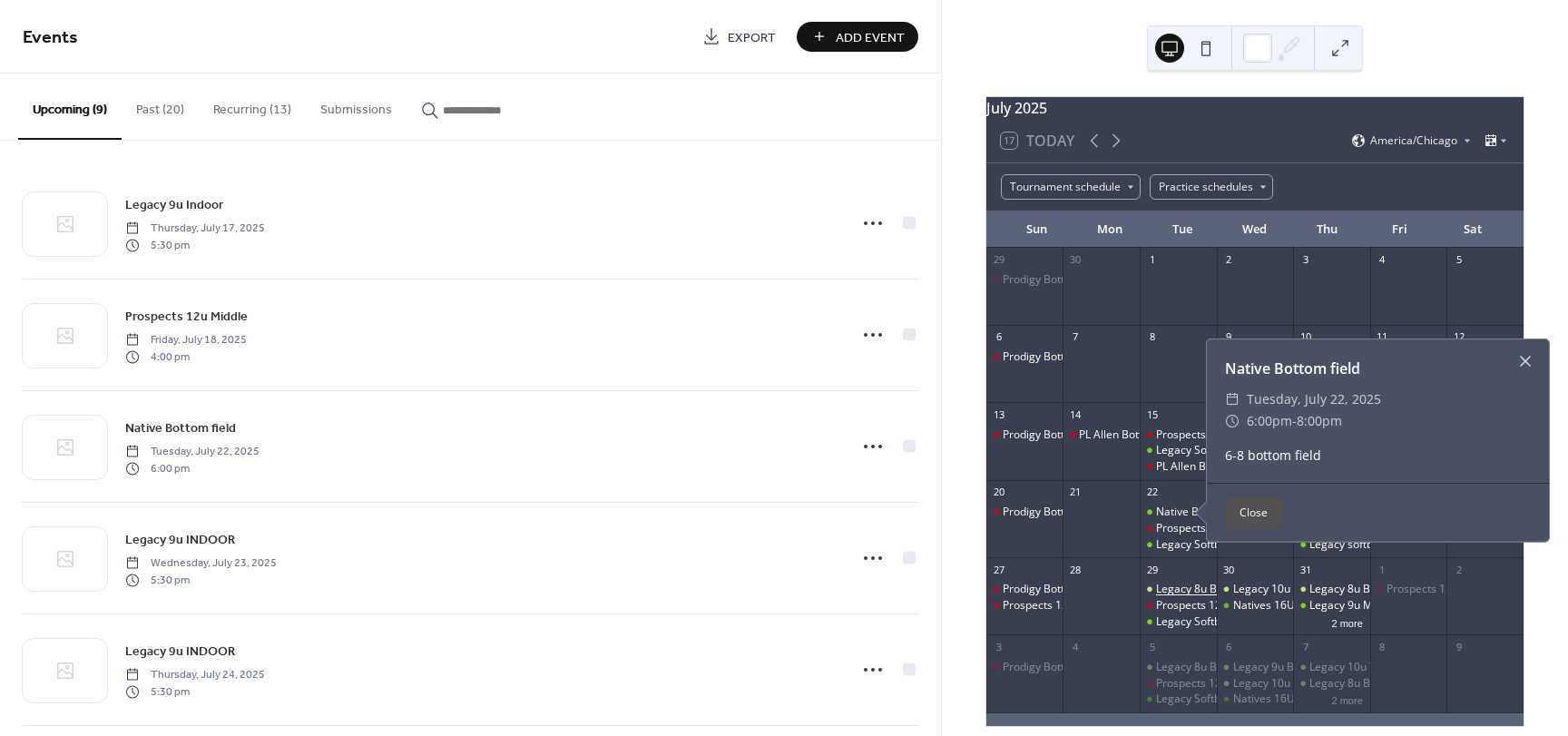 click on "Legacy 8u Bottom" at bounding box center (1201, 589) 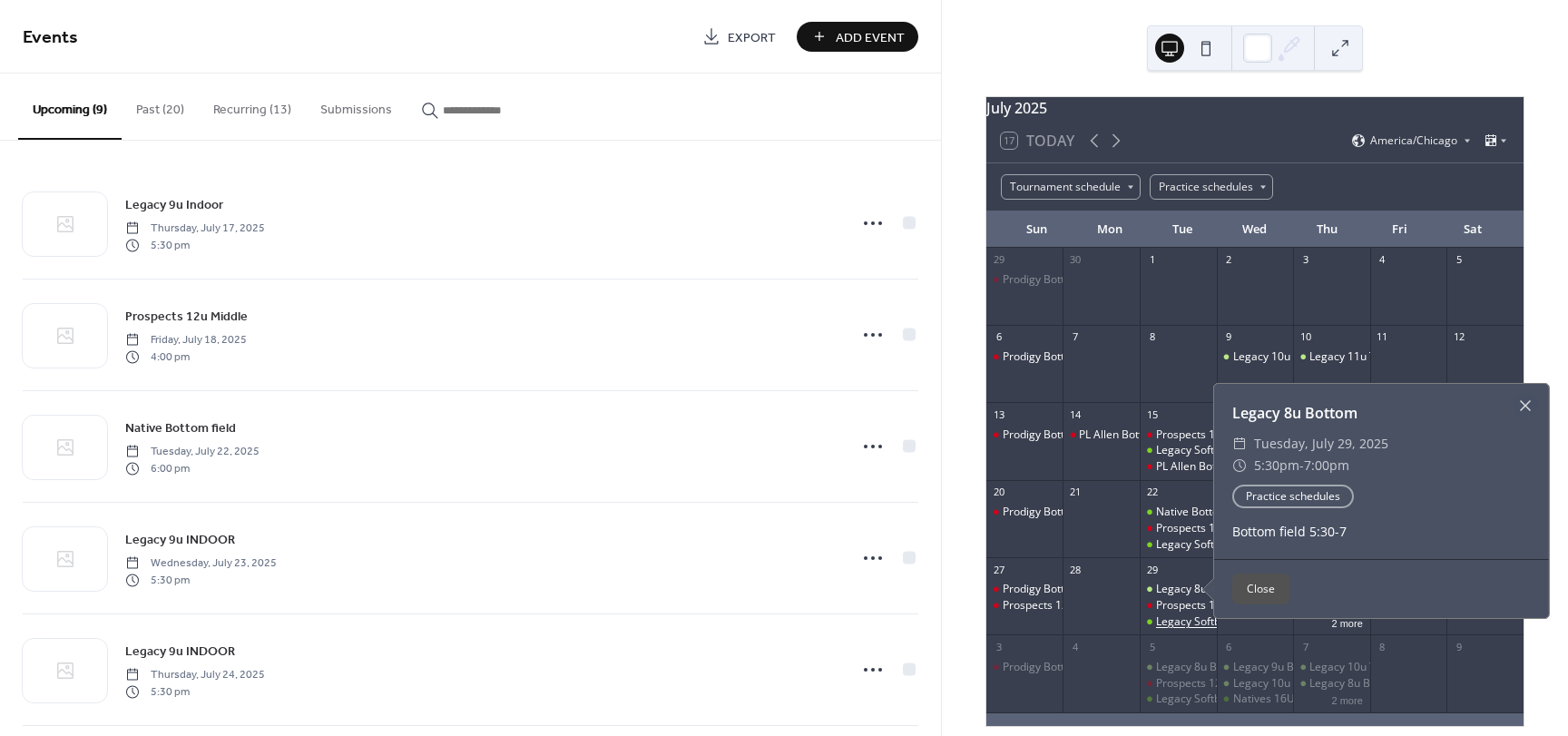 click on "Legacy Softball TOP" at bounding box center [1206, 622] 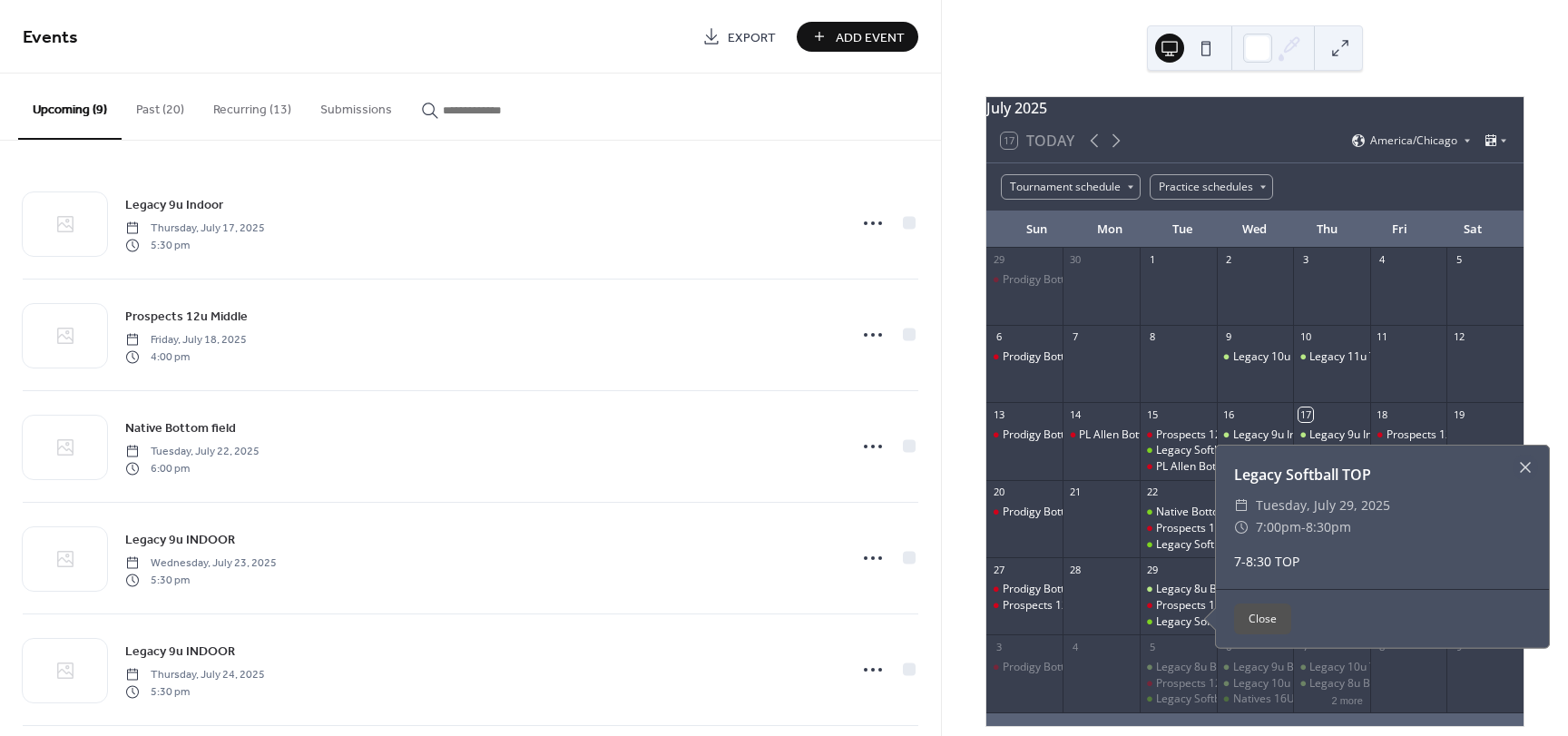 click on "Close" at bounding box center [1262, 619] 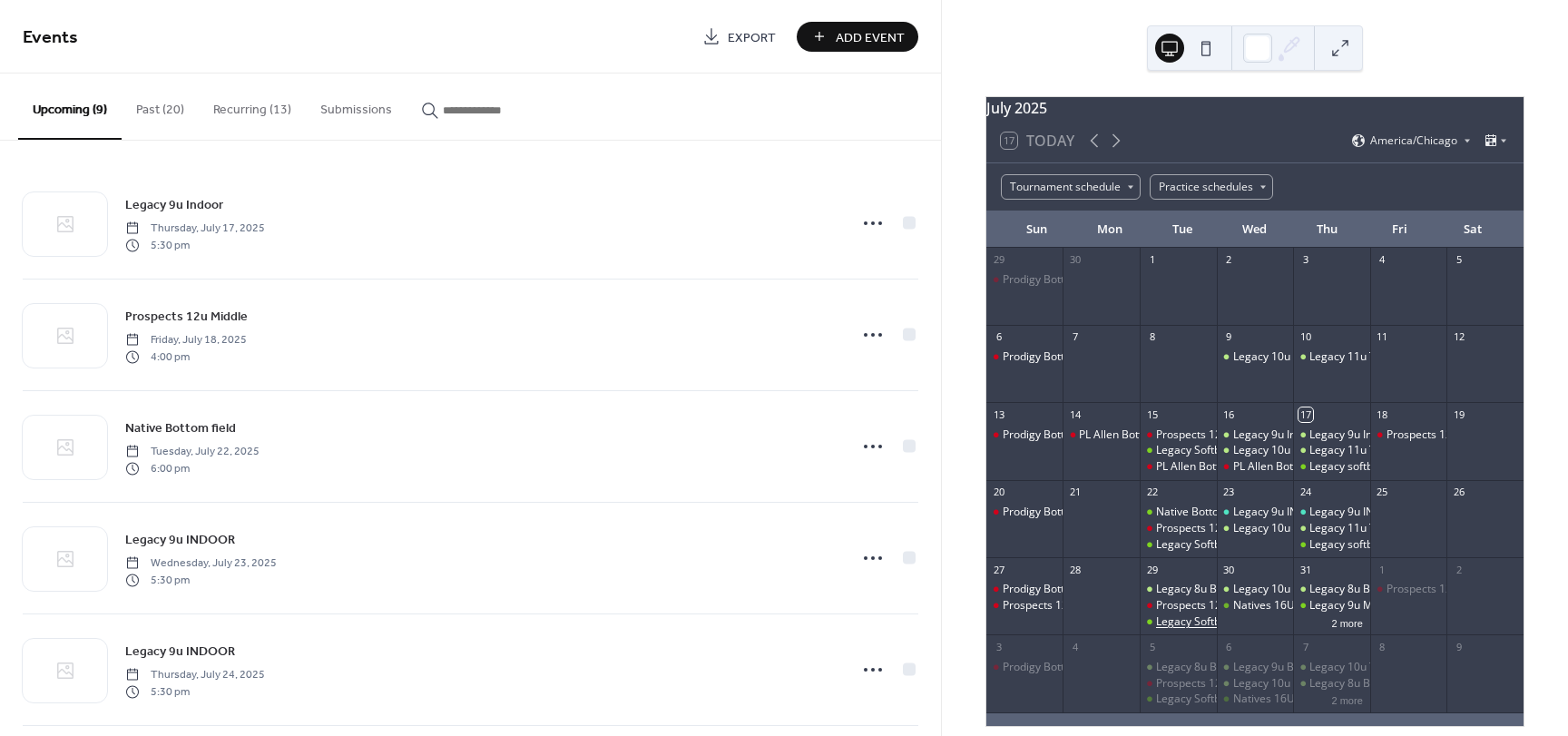 click on "Legacy Softball TOP" at bounding box center (1206, 622) 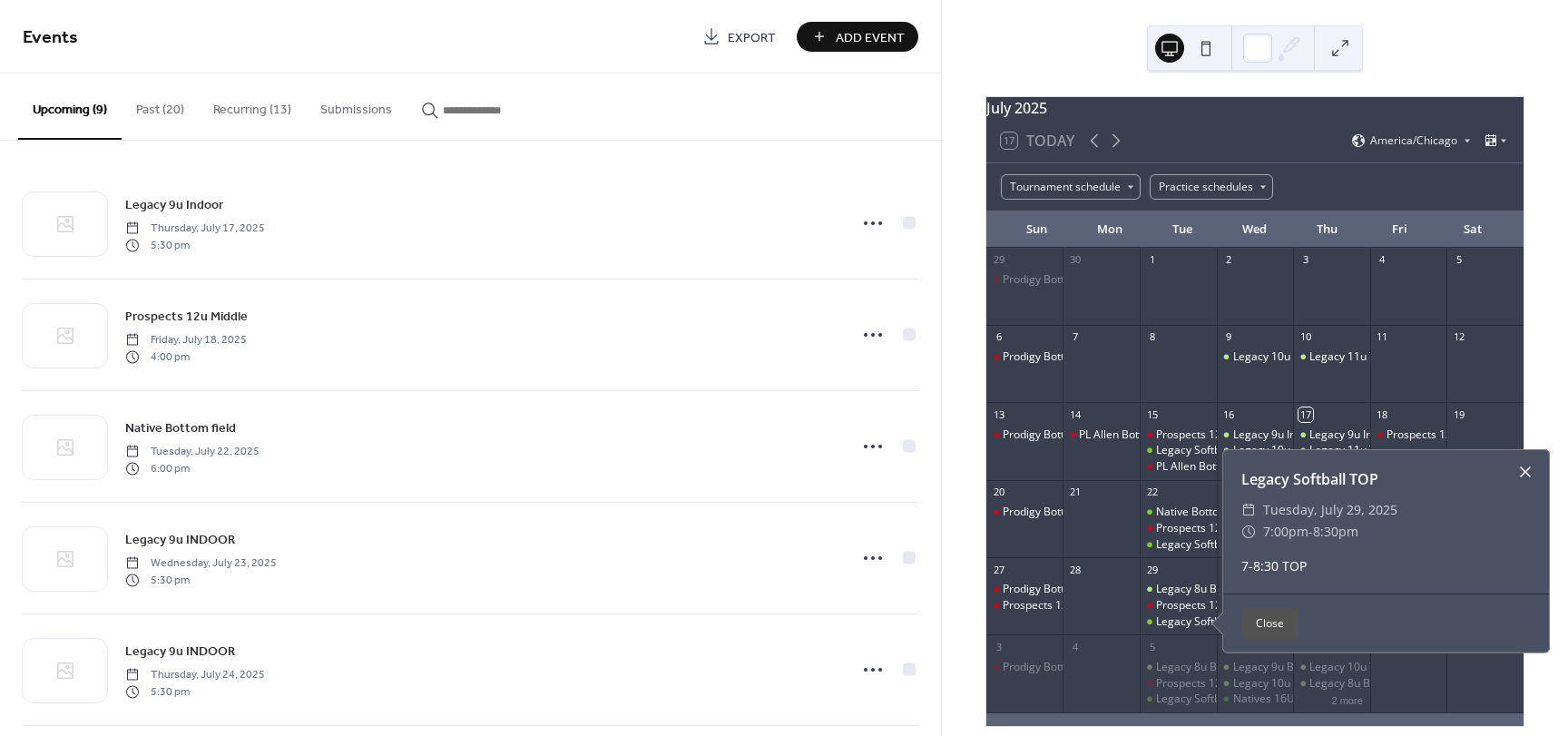 click at bounding box center [1525, 472] 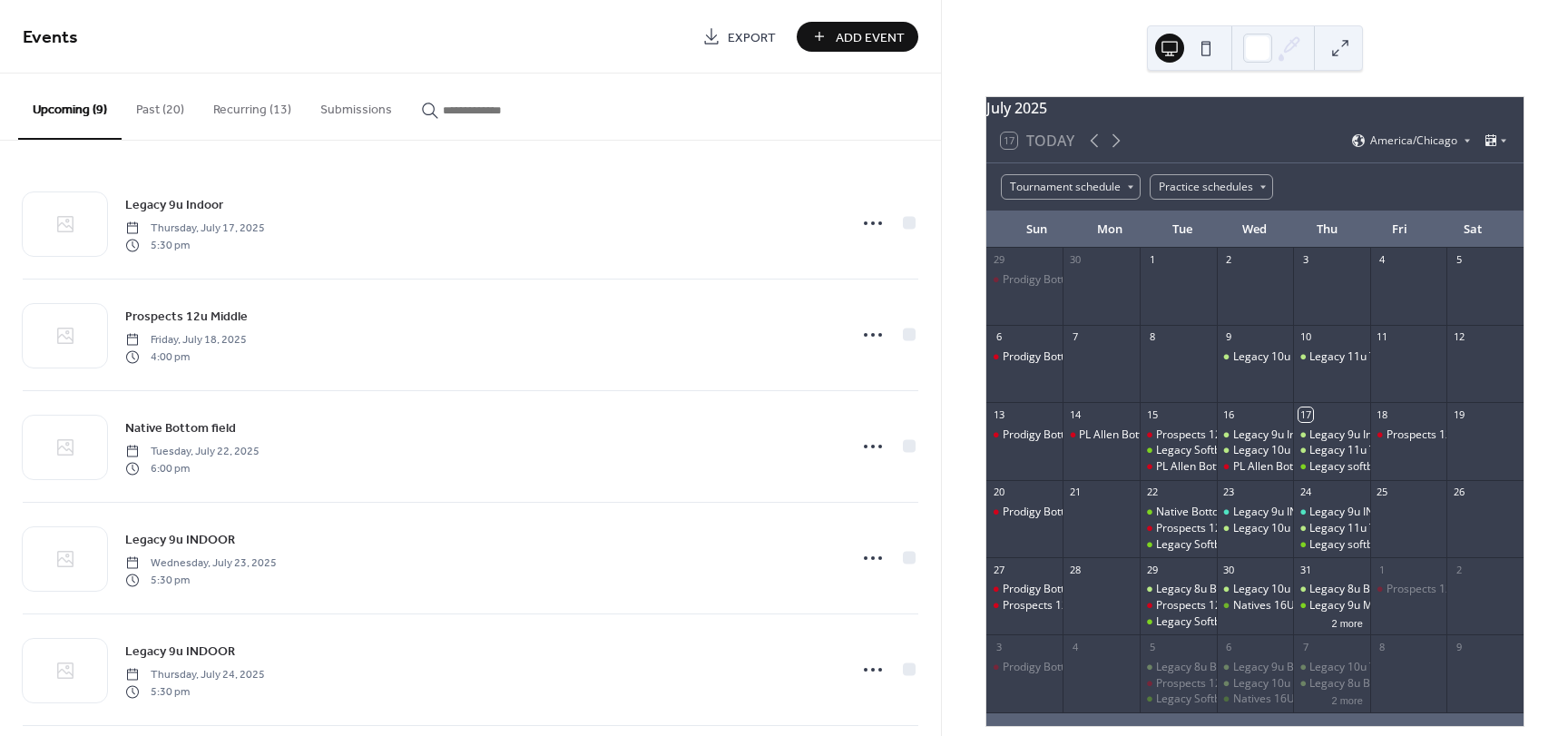 click on "Recurring (13)" at bounding box center (252, 105) 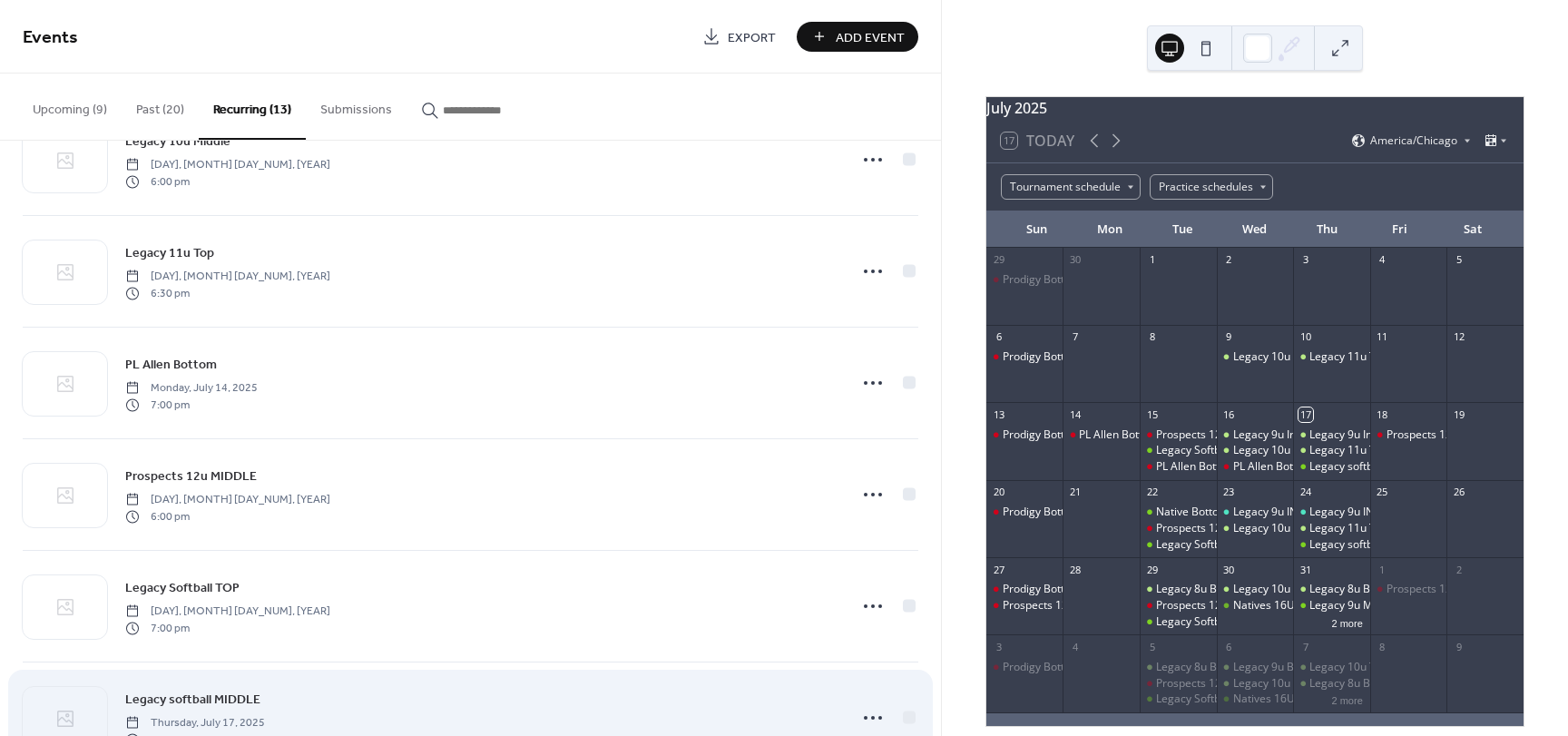 scroll, scrollTop: 363, scrollLeft: 0, axis: vertical 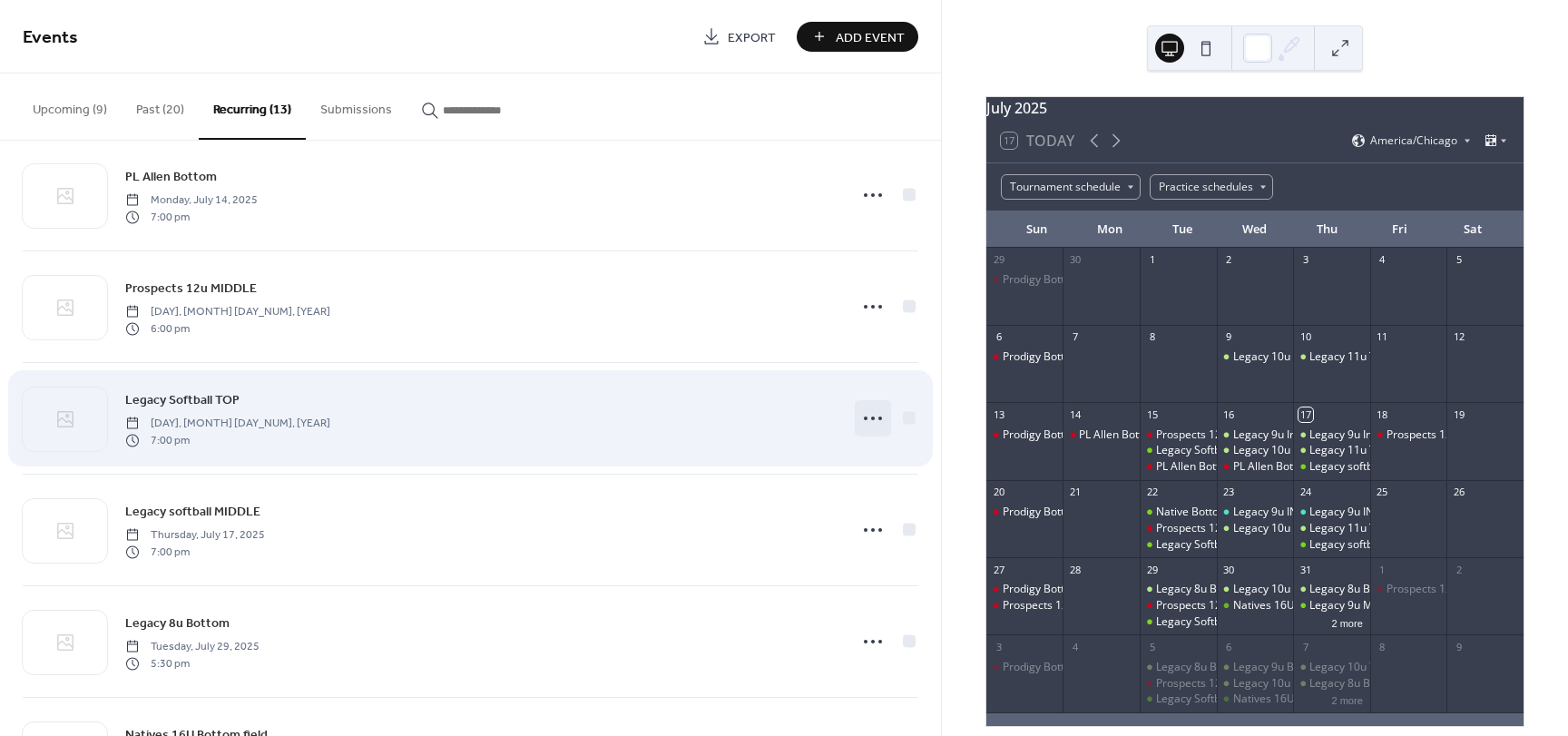 click 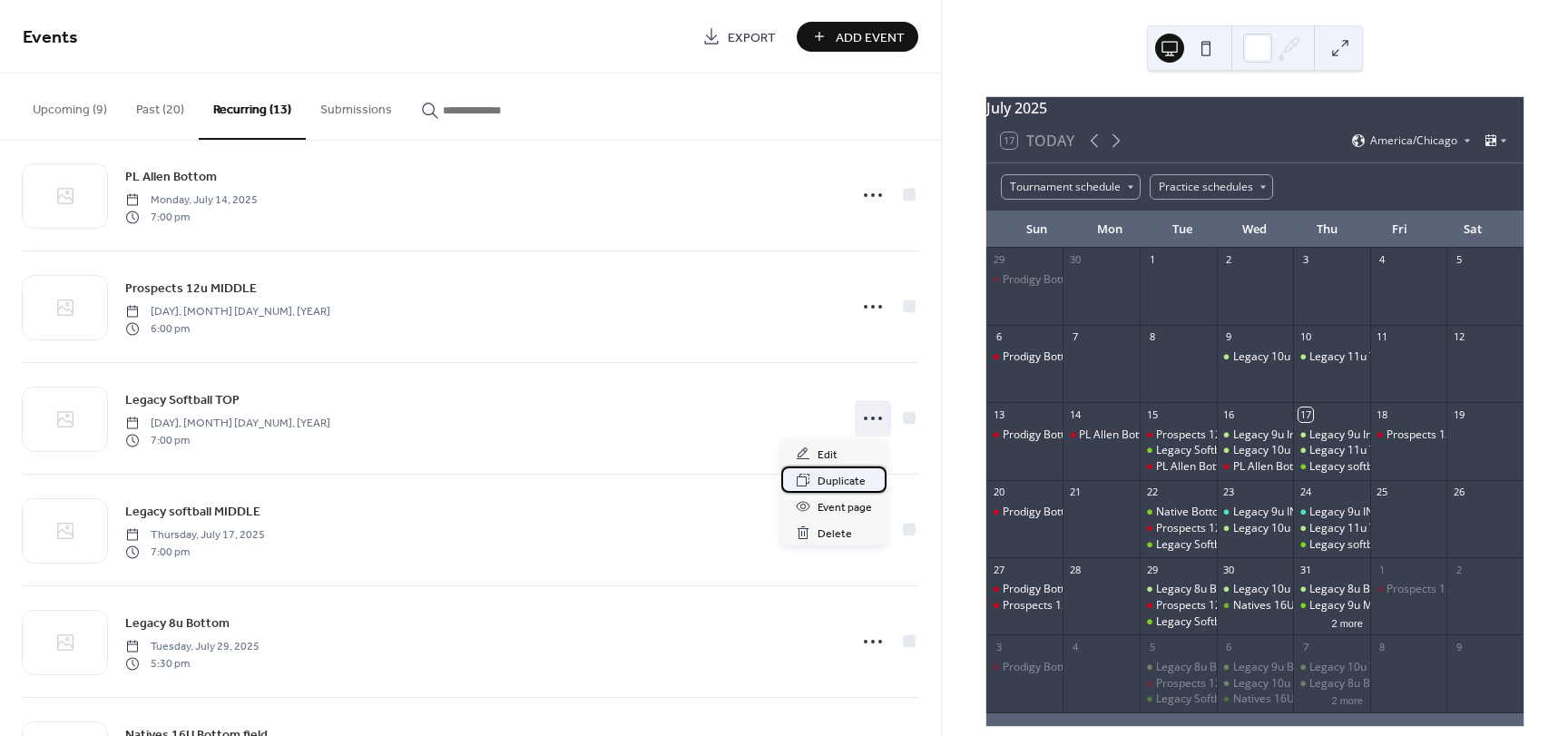 click on "Duplicate" at bounding box center (841, 481) 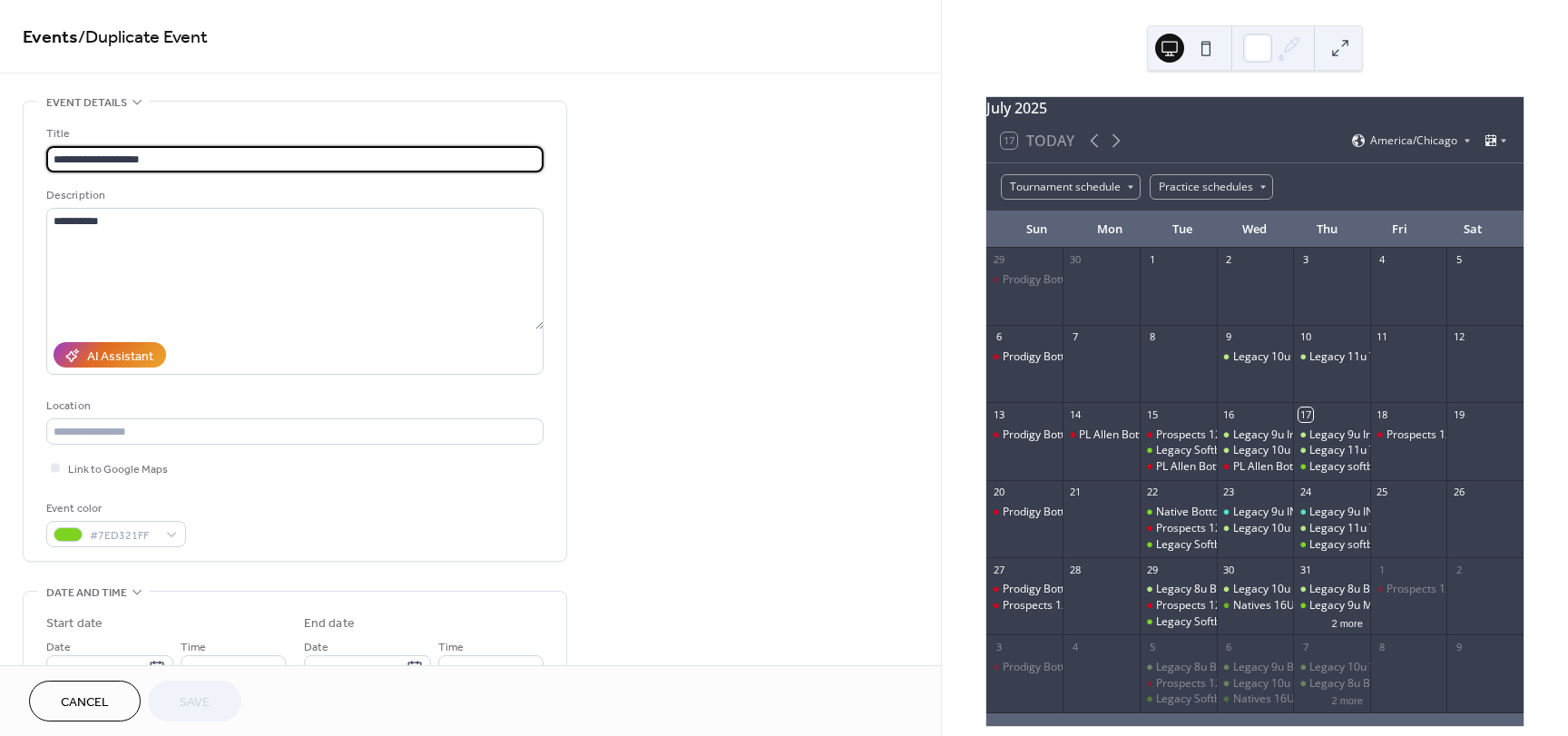 drag, startPoint x: 127, startPoint y: 159, endPoint x: 42, endPoint y: 160, distance: 85.00588 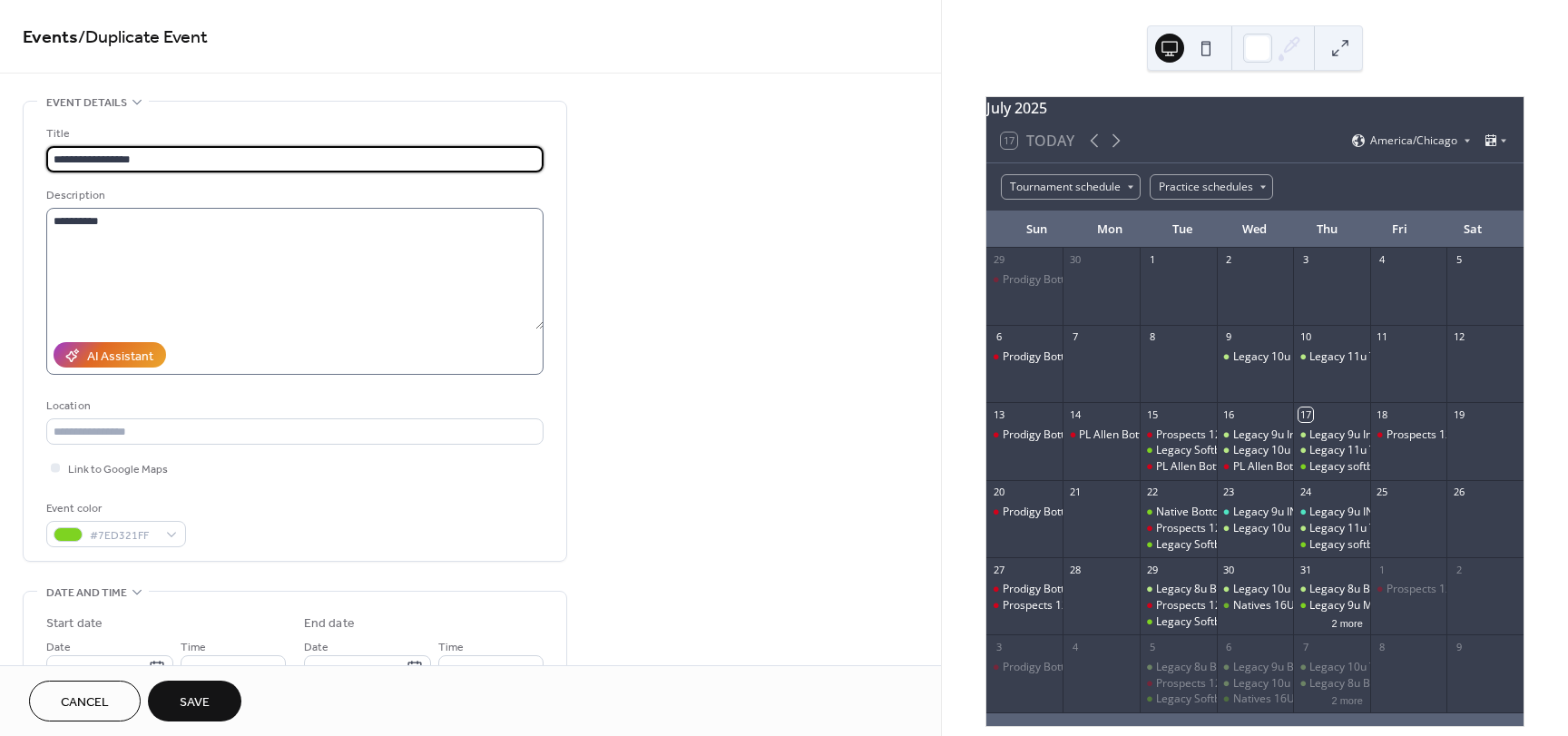 type on "**********" 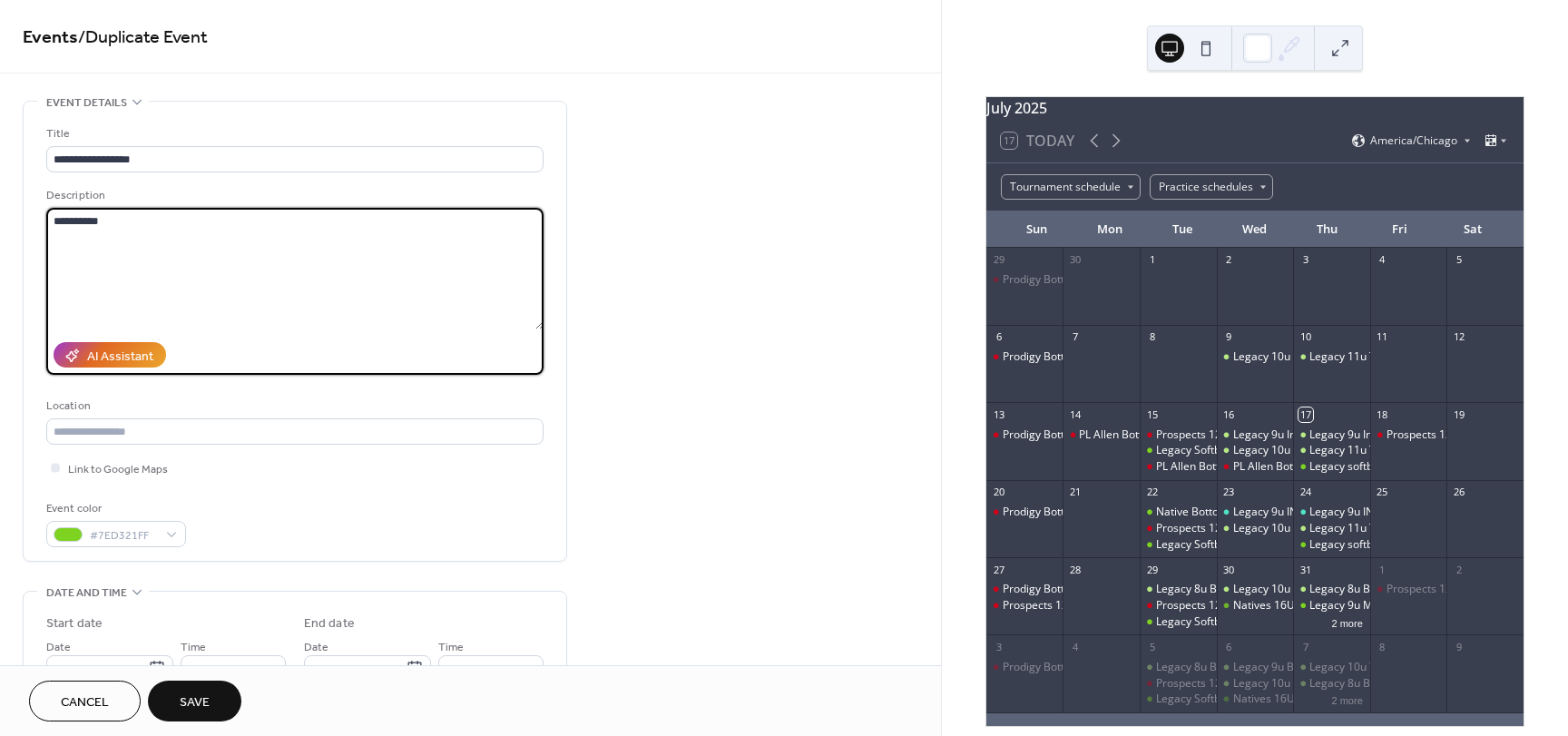 drag, startPoint x: 86, startPoint y: 217, endPoint x: 29, endPoint y: 221, distance: 57.140179 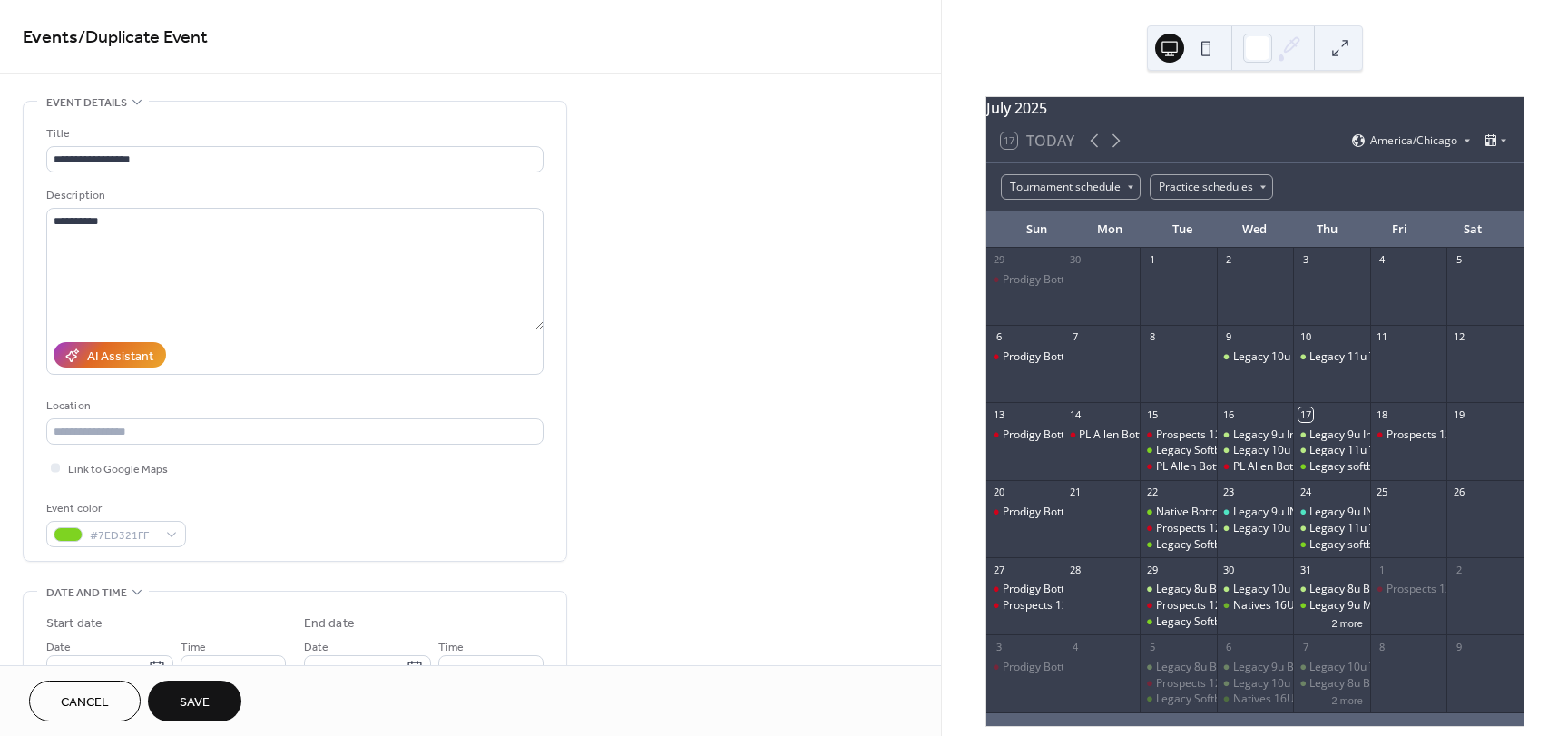 click on "**********" at bounding box center [470, 811] 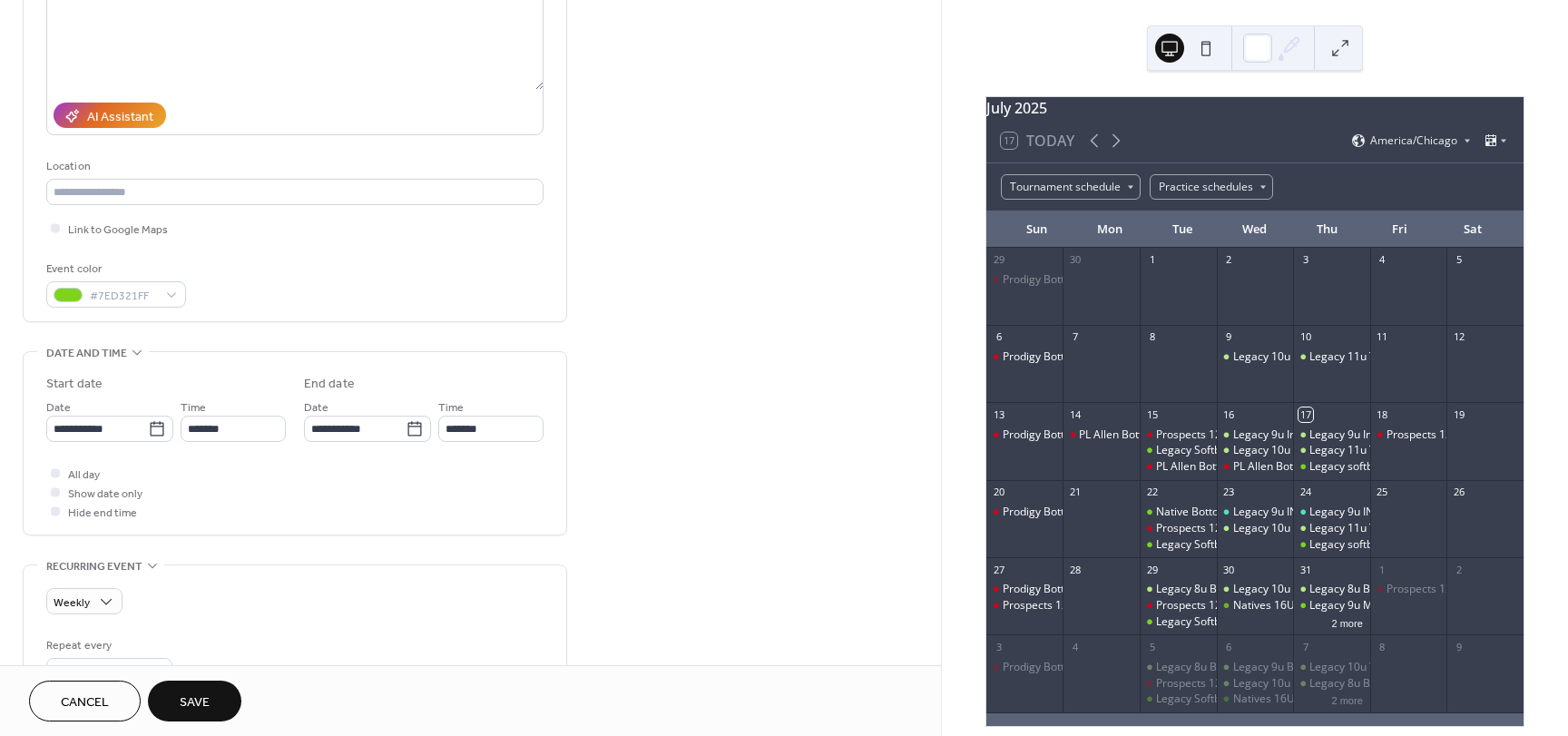 scroll, scrollTop: 272, scrollLeft: 0, axis: vertical 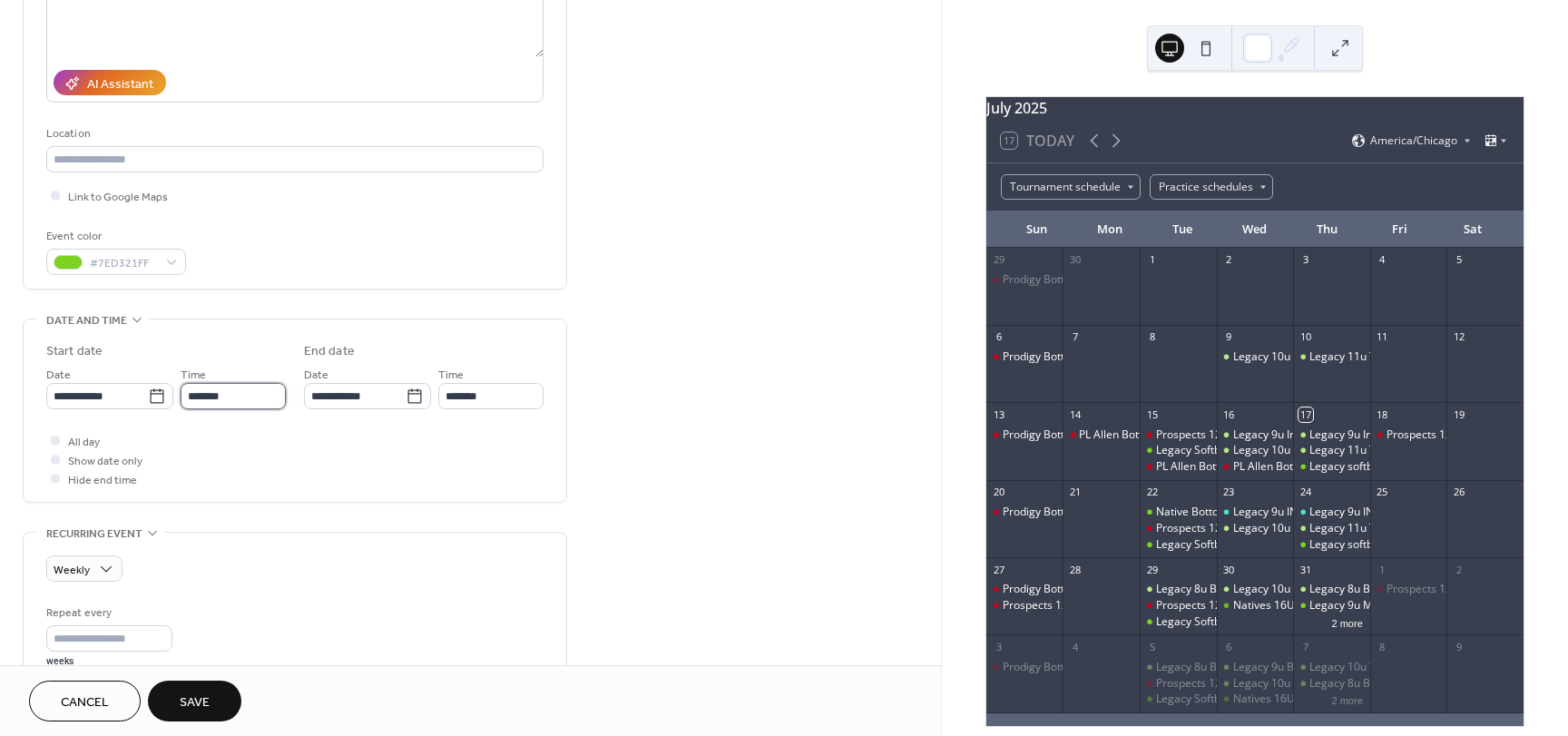 click on "*******" at bounding box center [233, 396] 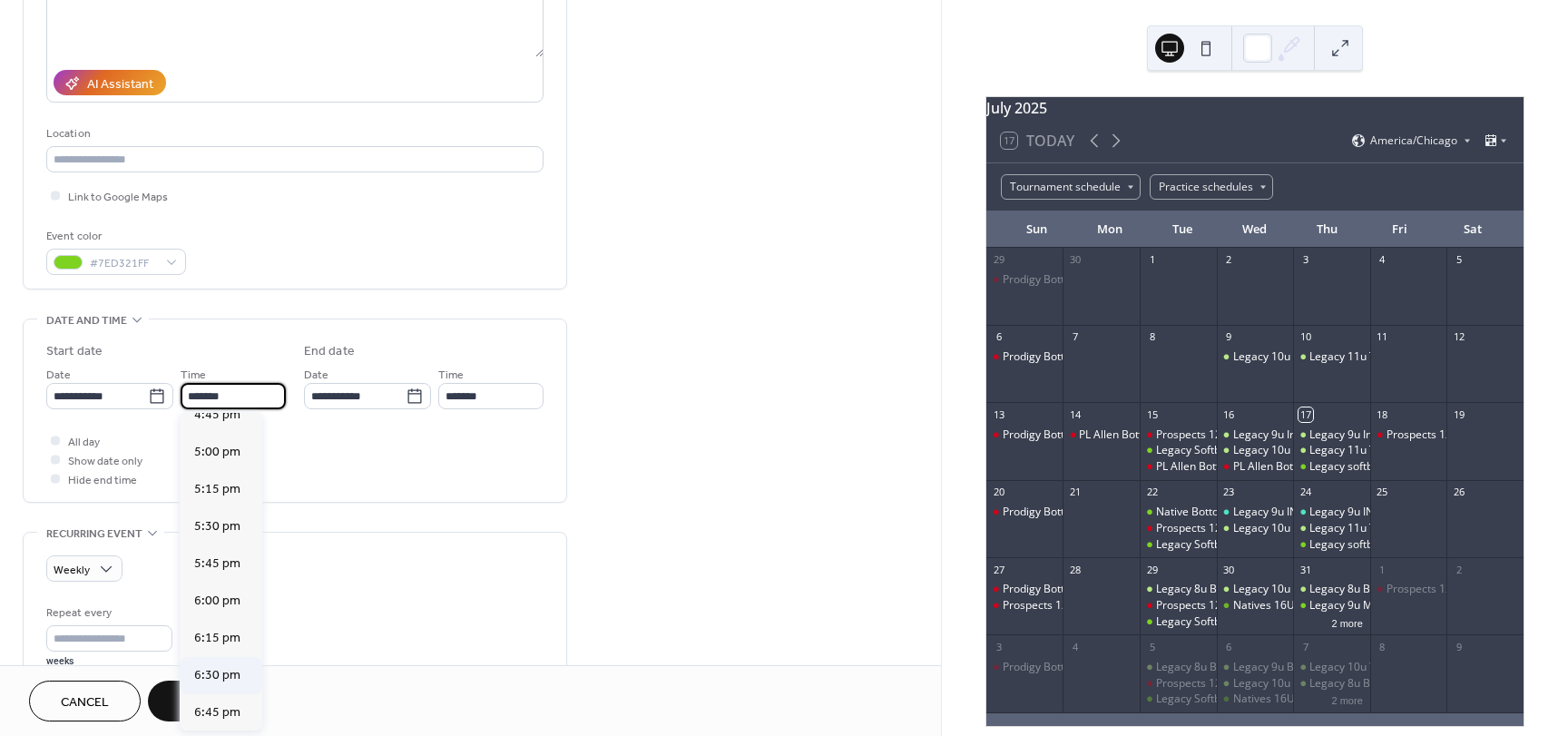 scroll, scrollTop: 2465, scrollLeft: 0, axis: vertical 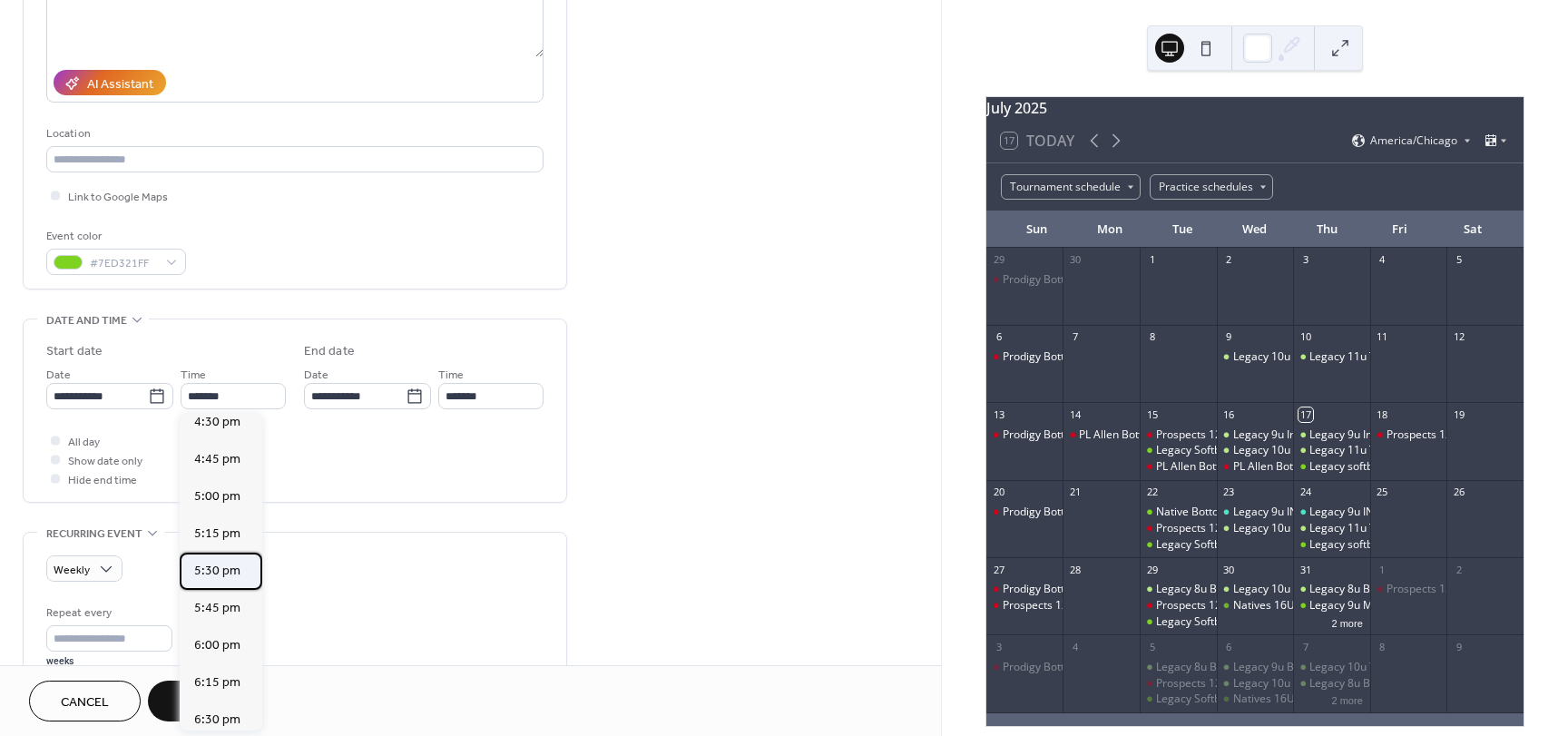 click on "5:30 pm" at bounding box center [217, 571] 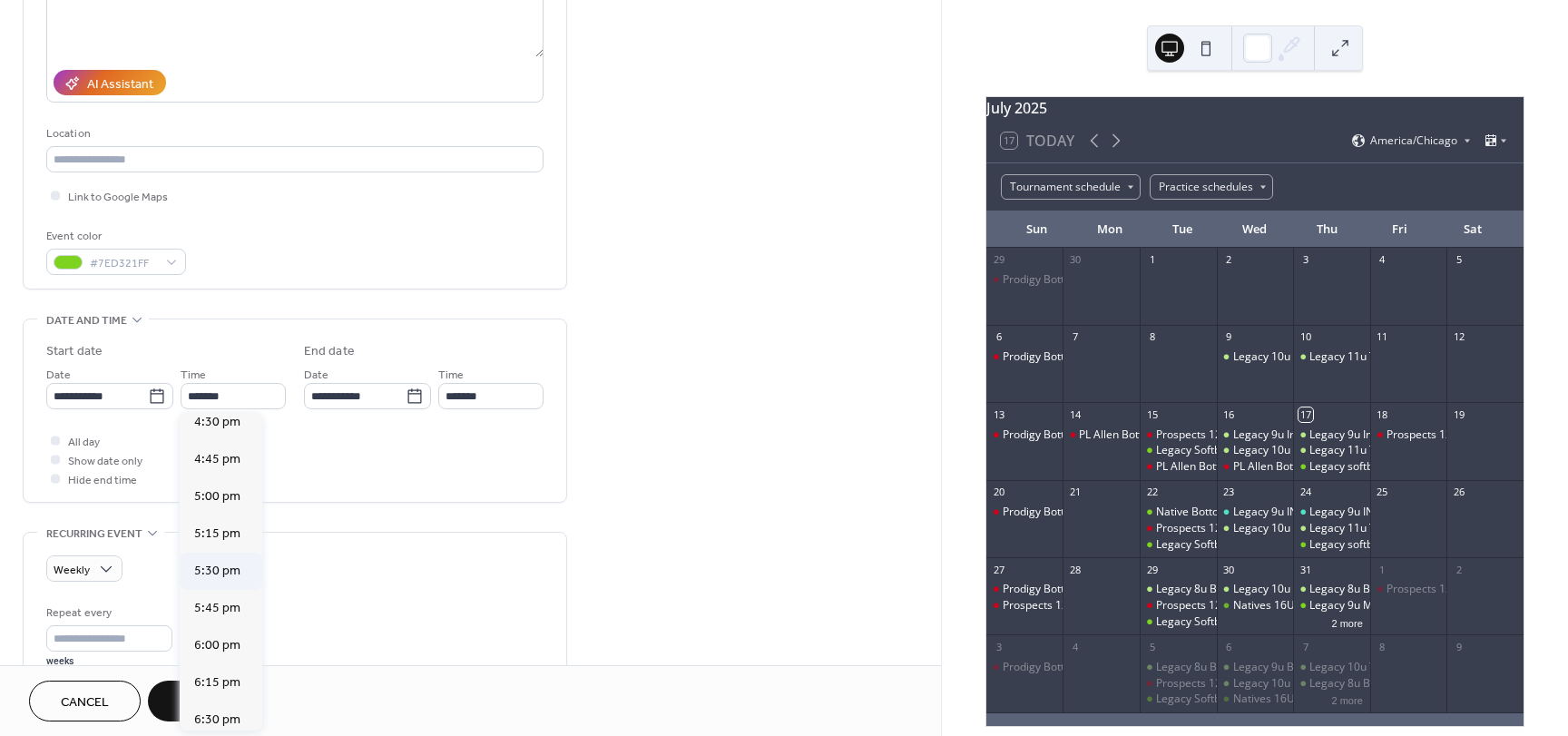 type on "*******" 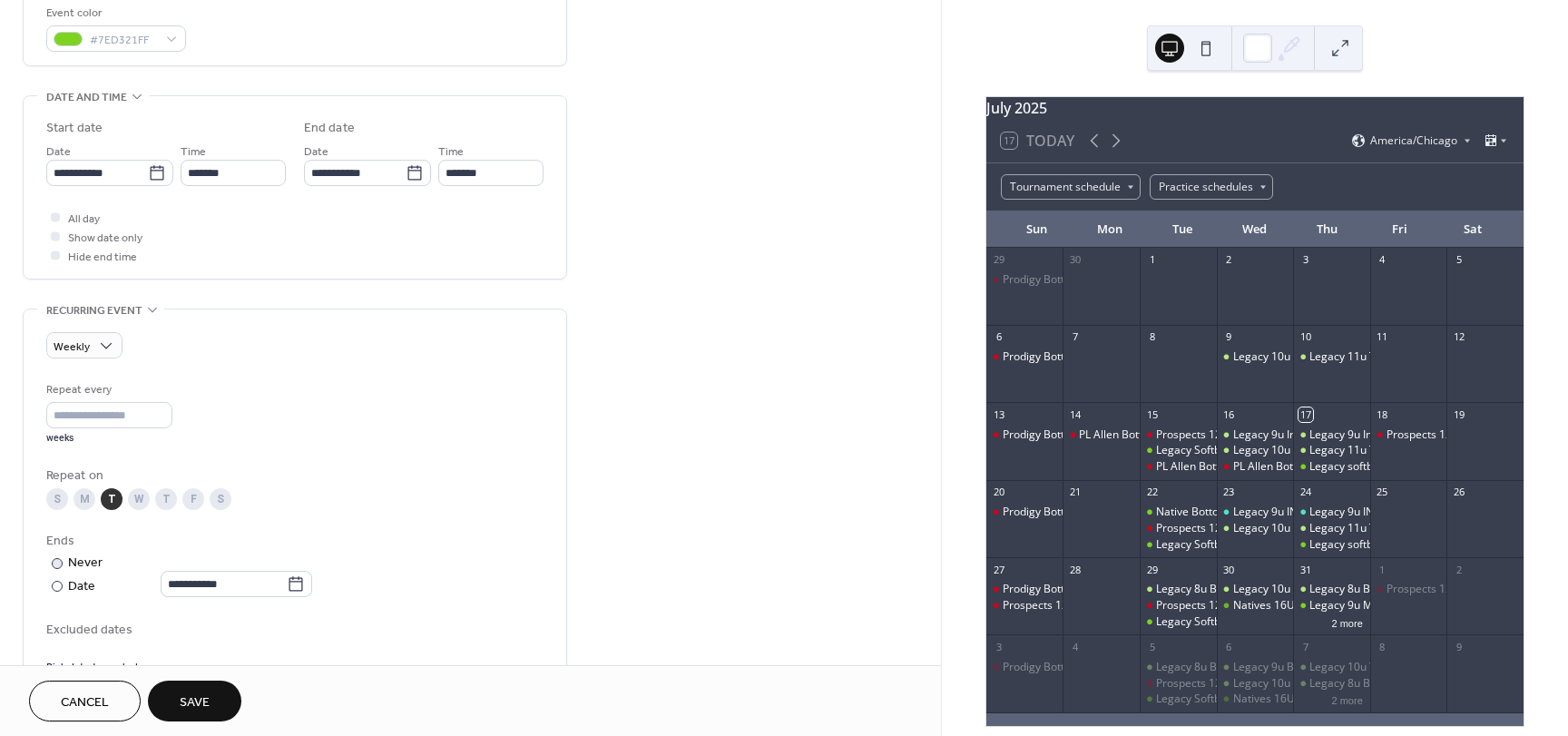 scroll, scrollTop: 545, scrollLeft: 0, axis: vertical 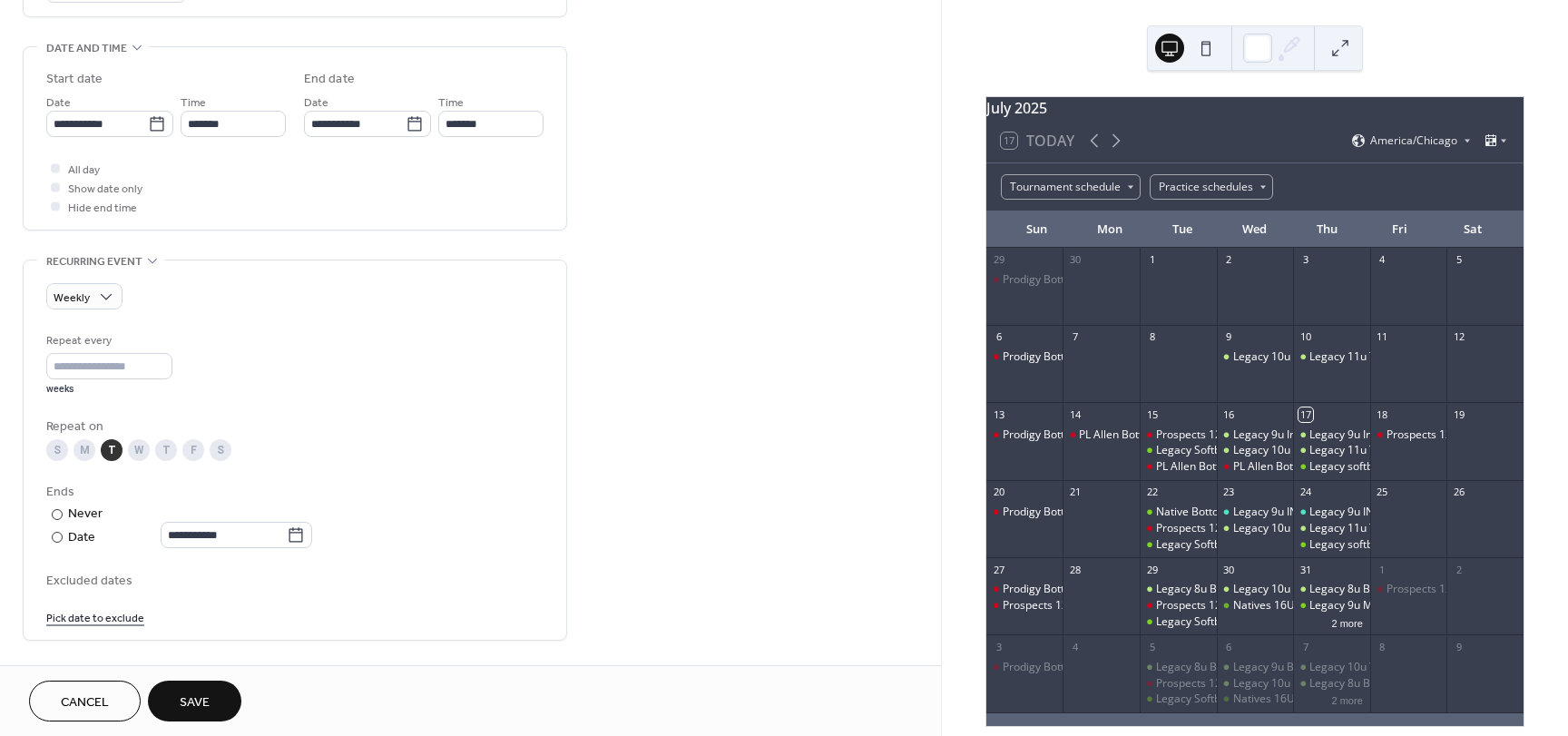 click on "Save" at bounding box center (194, 702) 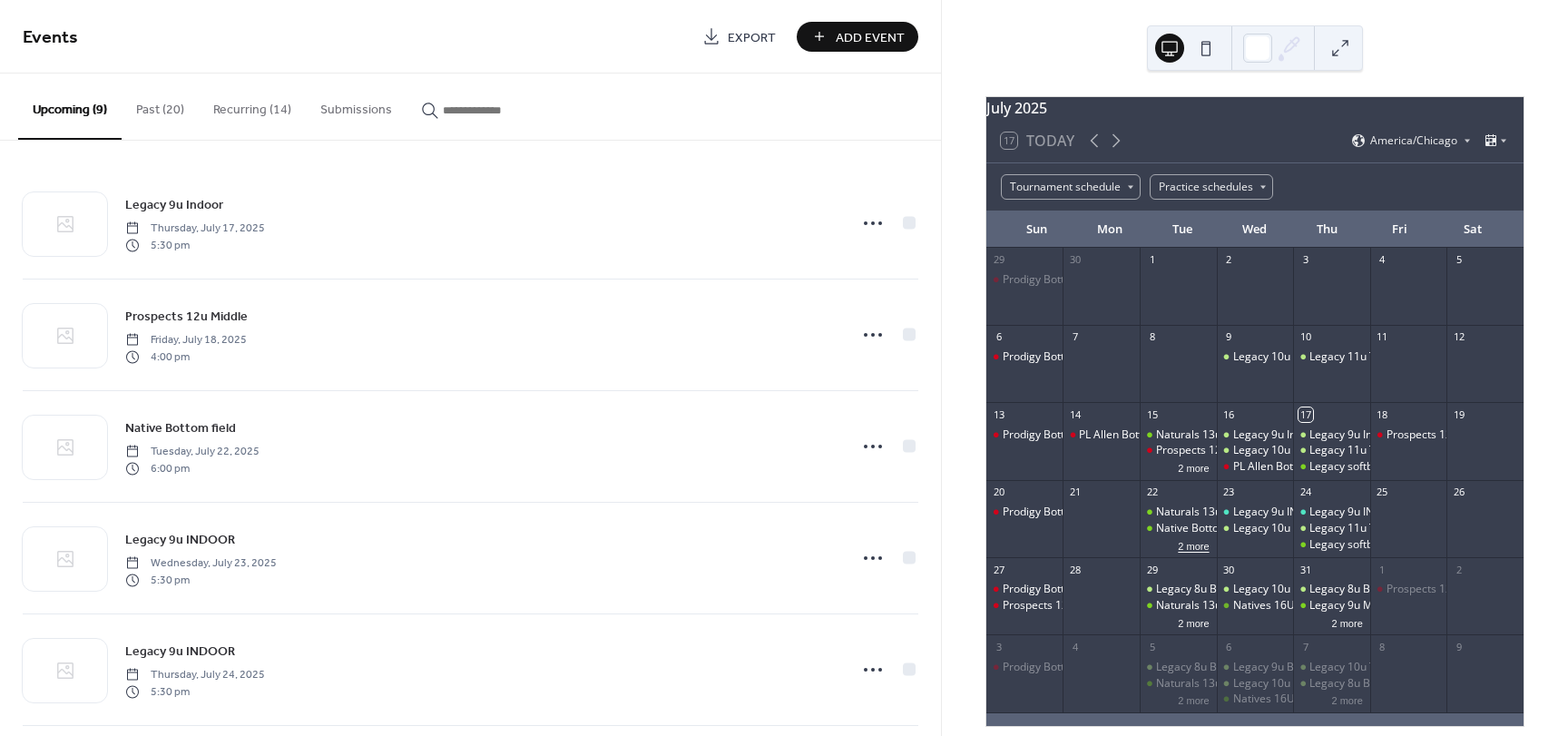 click on "2 more" at bounding box center (1193, 545) 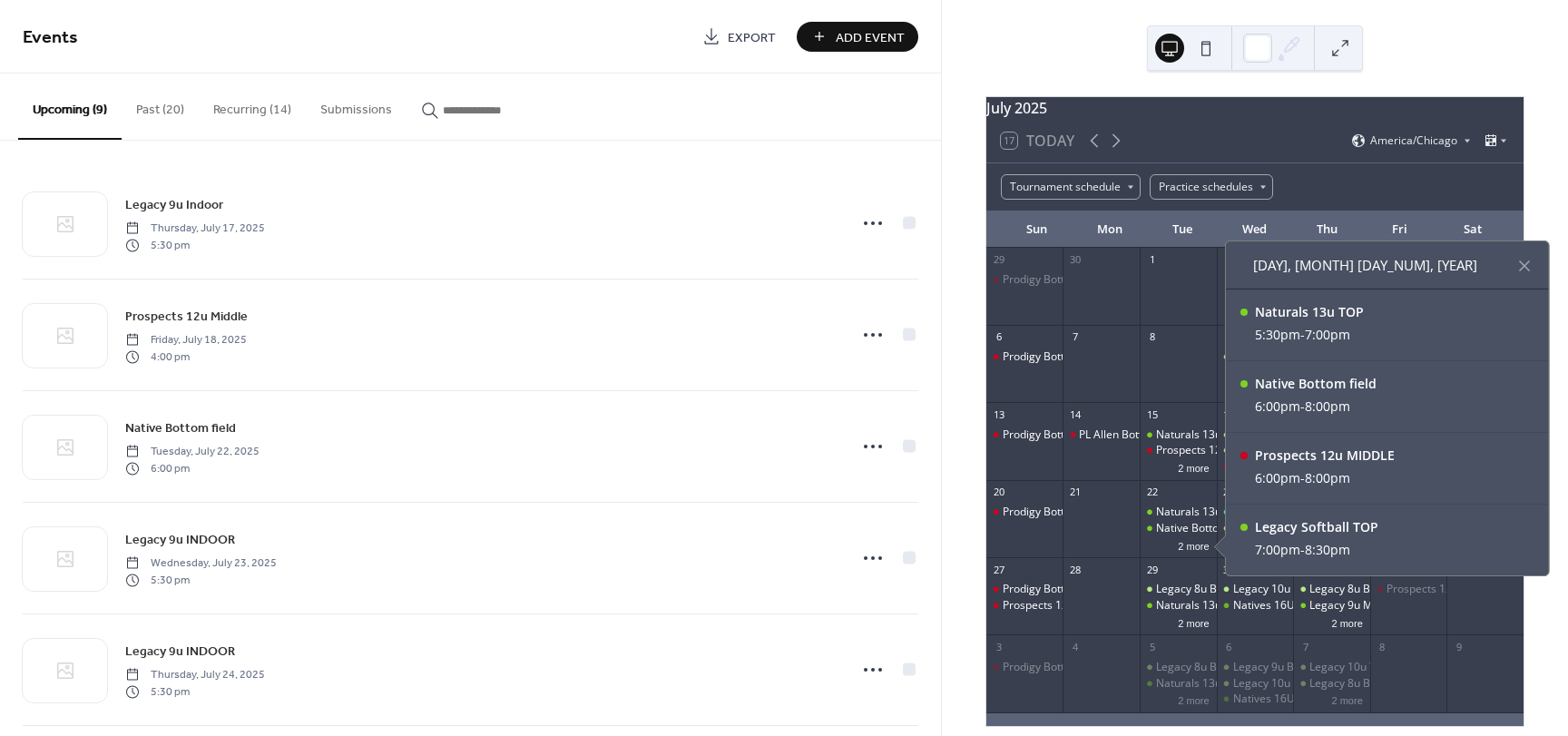 click at bounding box center (1524, 266) 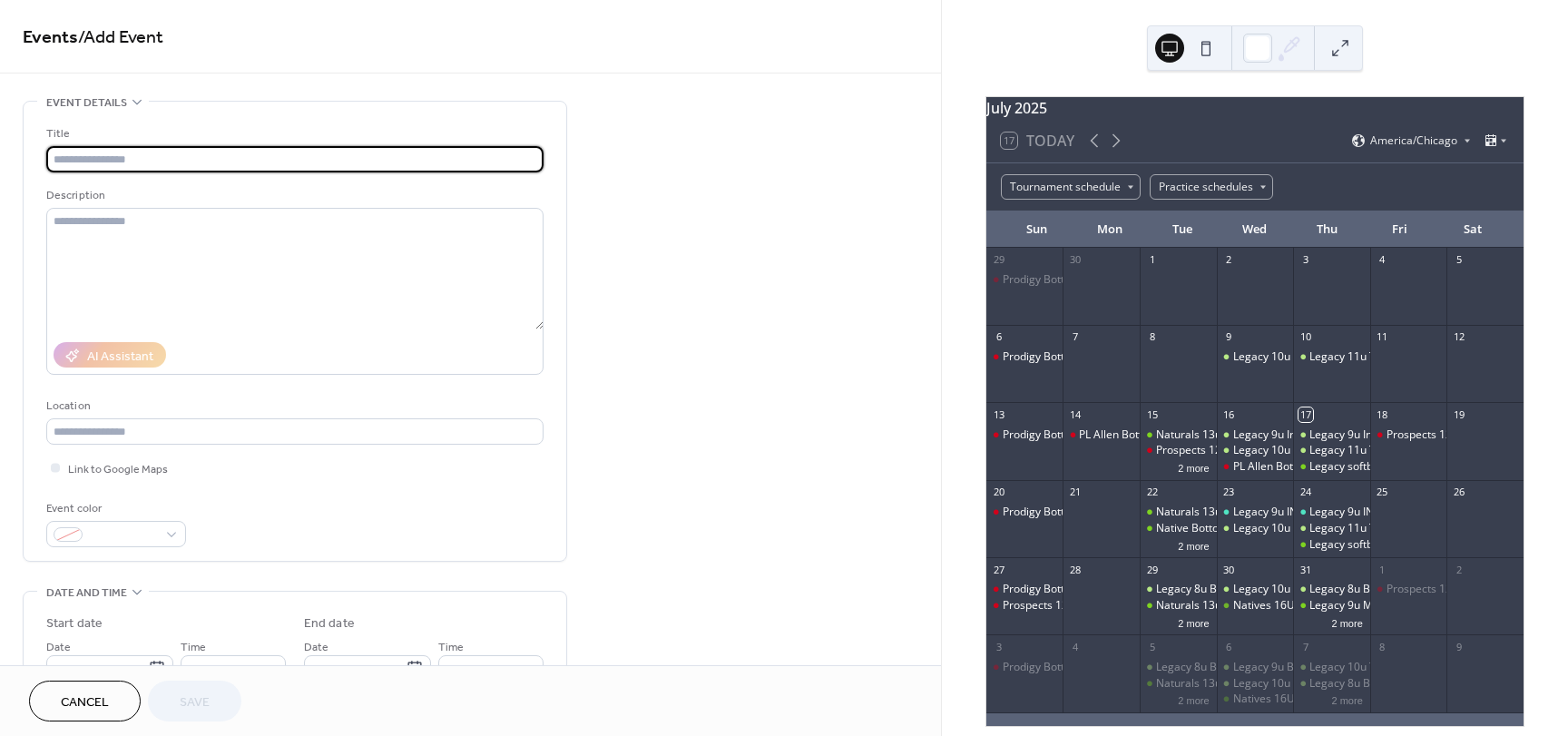 scroll, scrollTop: 0, scrollLeft: 0, axis: both 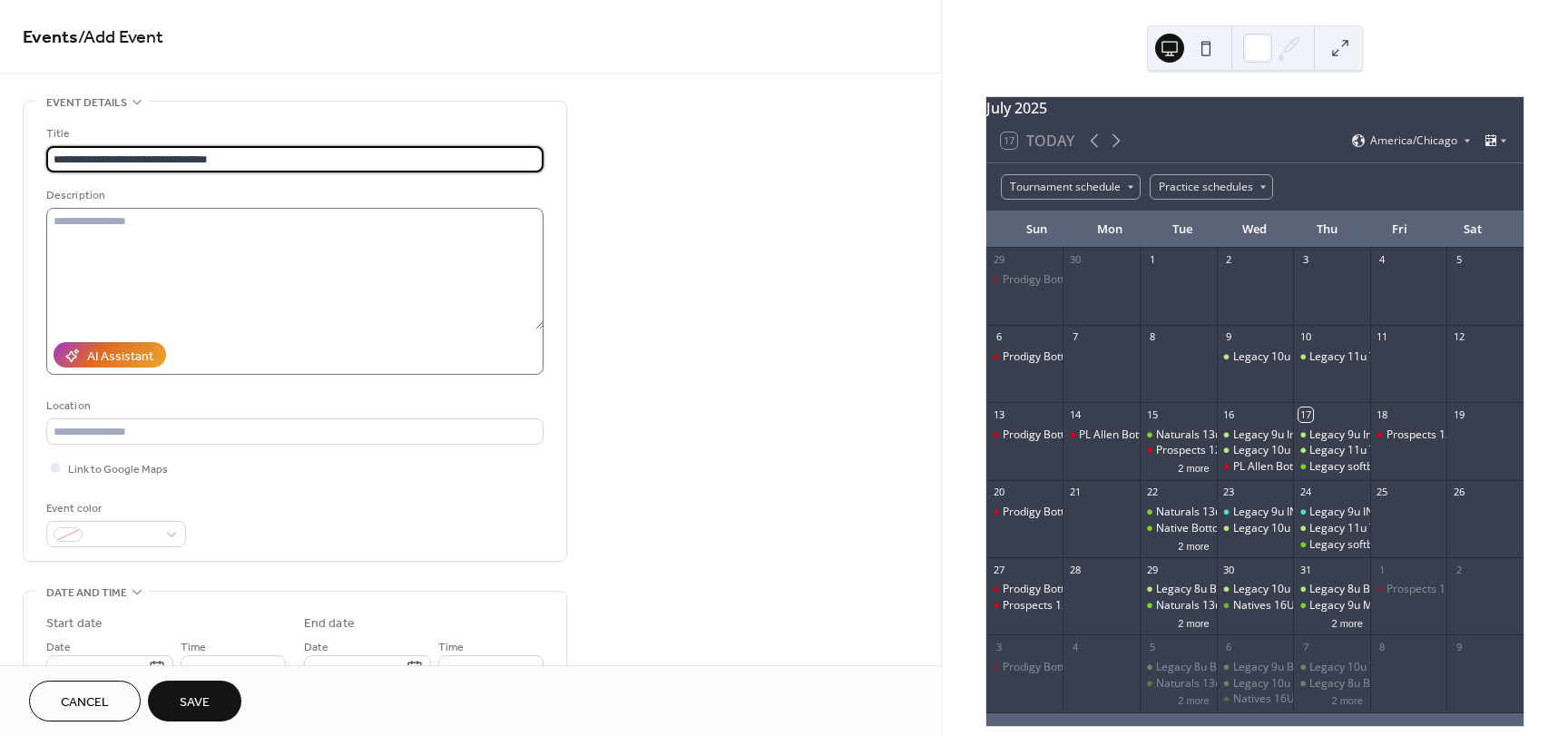 type on "**********" 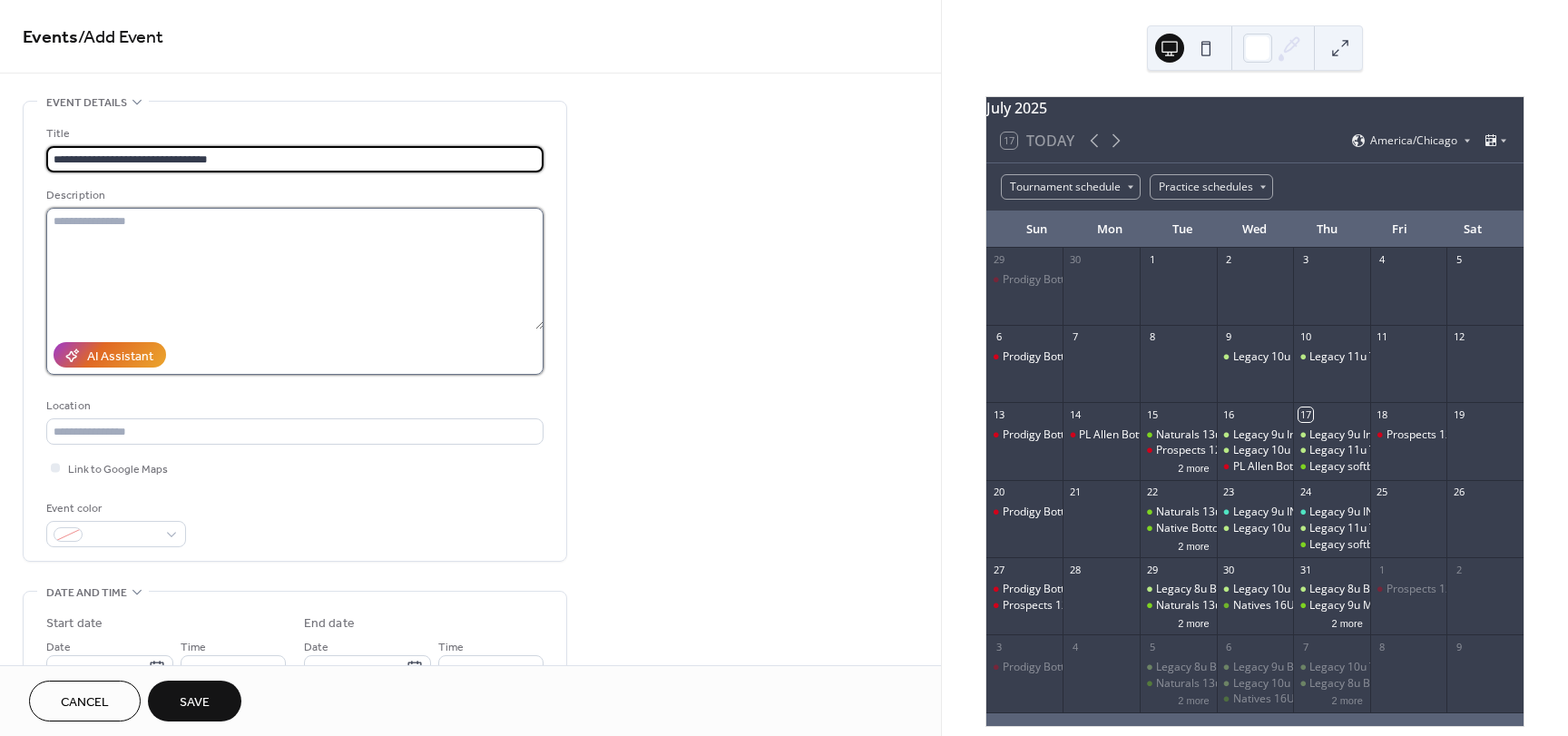 click at bounding box center (295, 269) 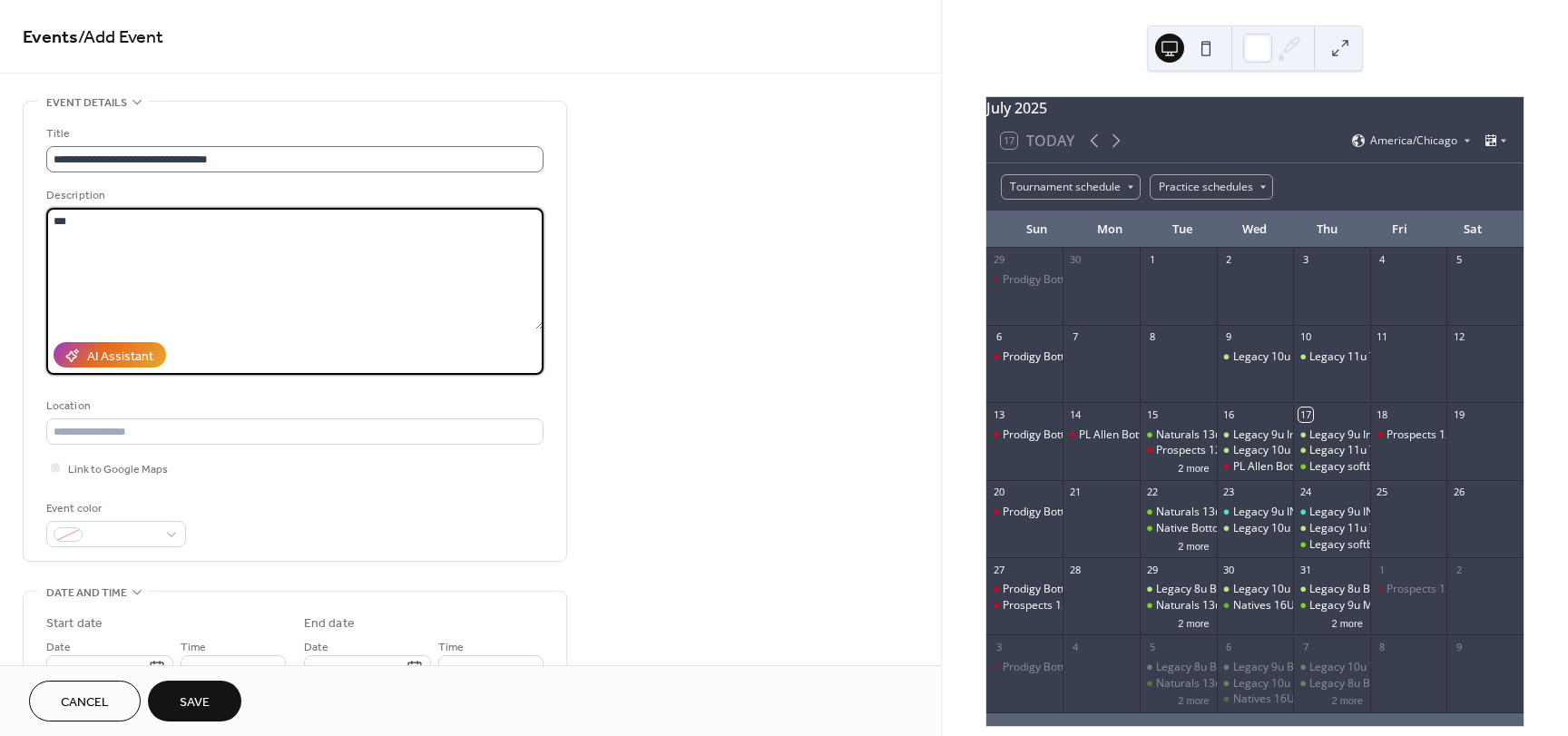 type on "***" 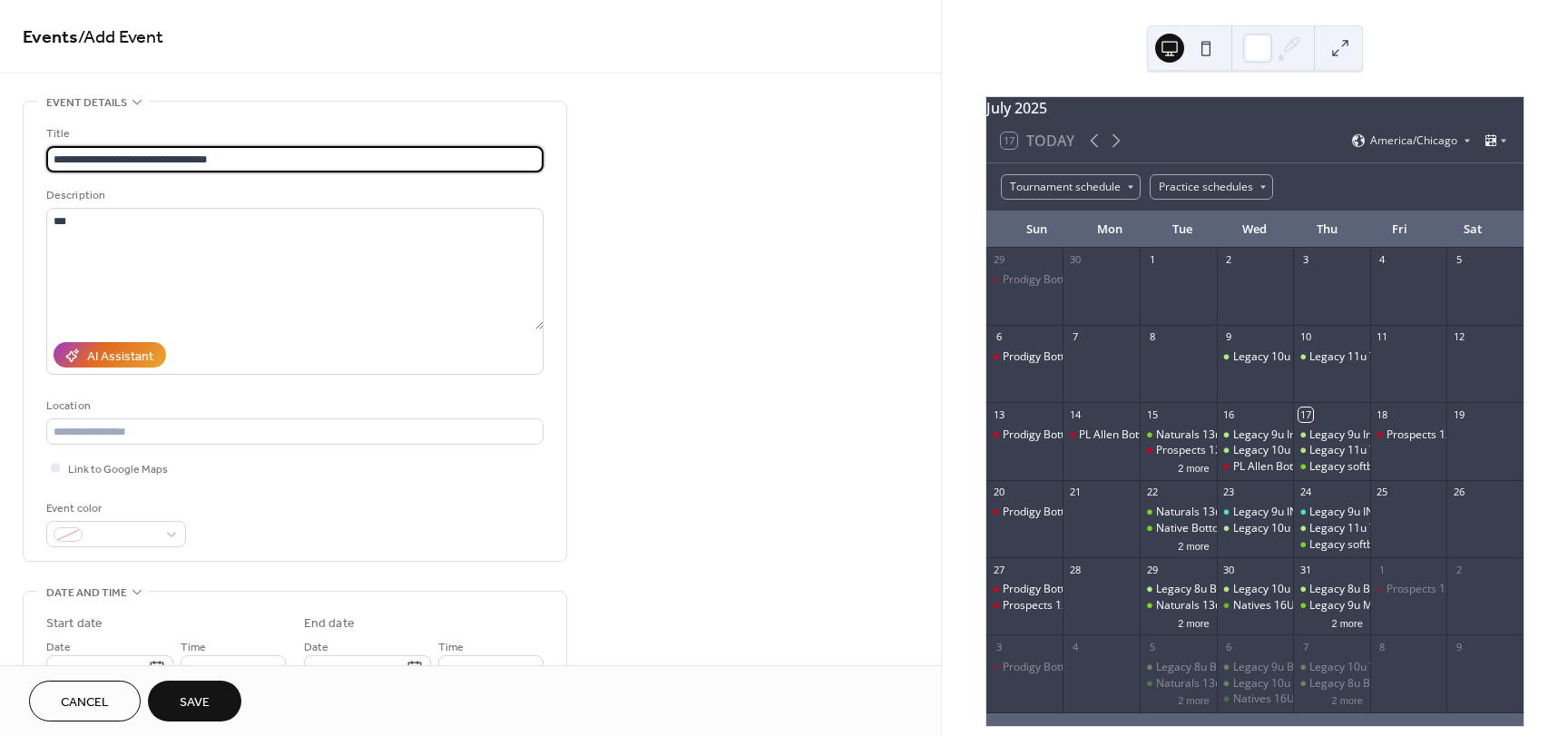 scroll, scrollTop: 1, scrollLeft: 0, axis: vertical 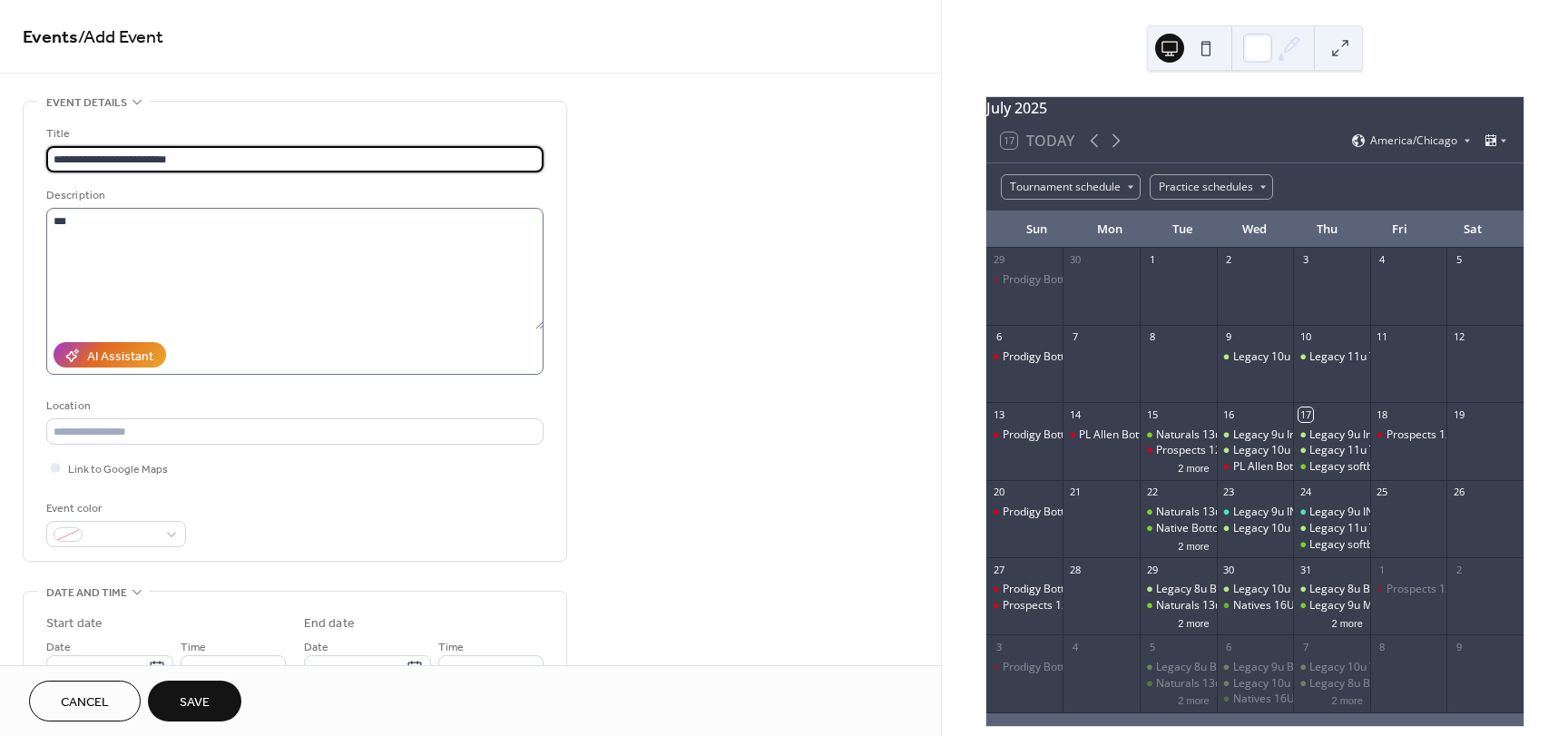 type on "**********" 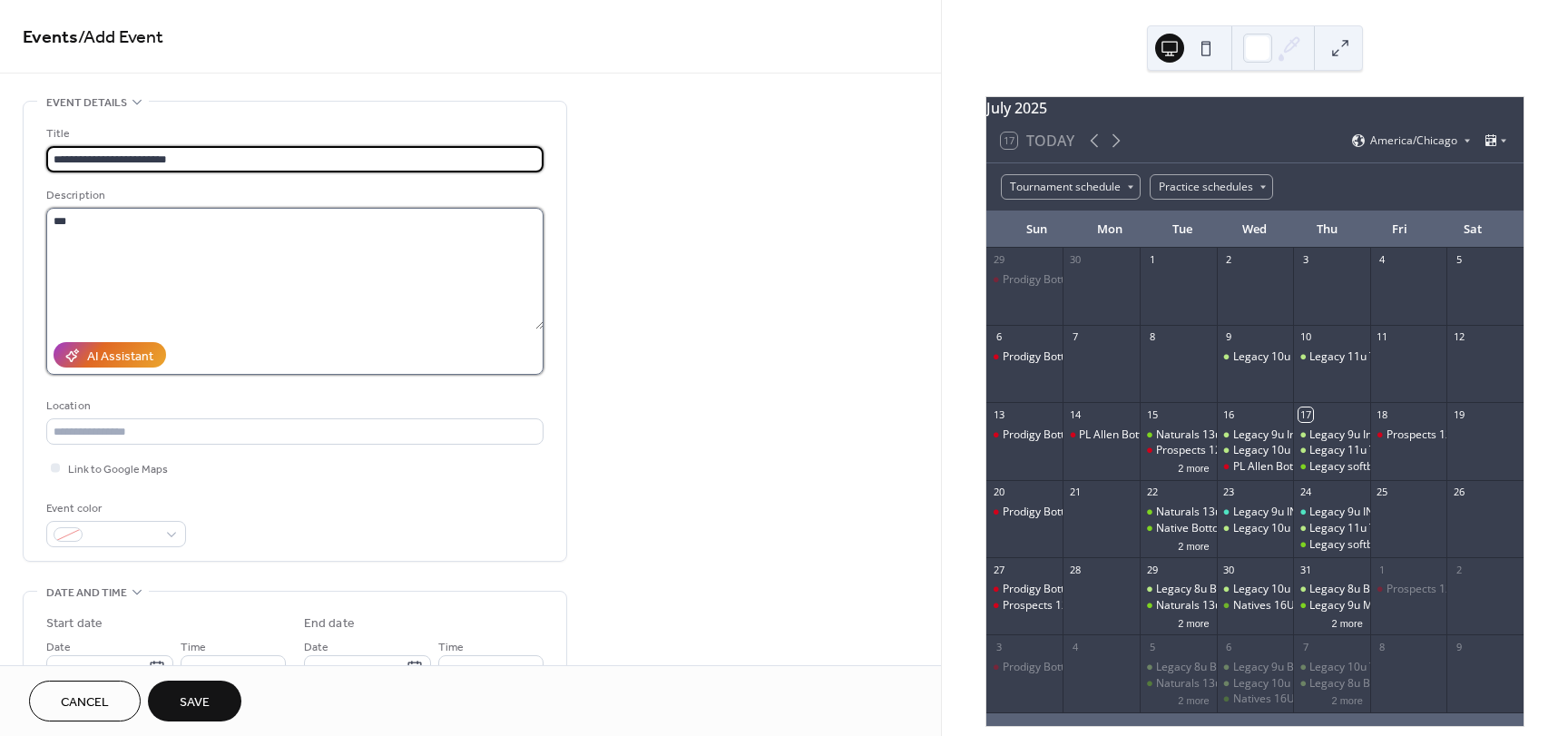 scroll, scrollTop: 0, scrollLeft: 0, axis: both 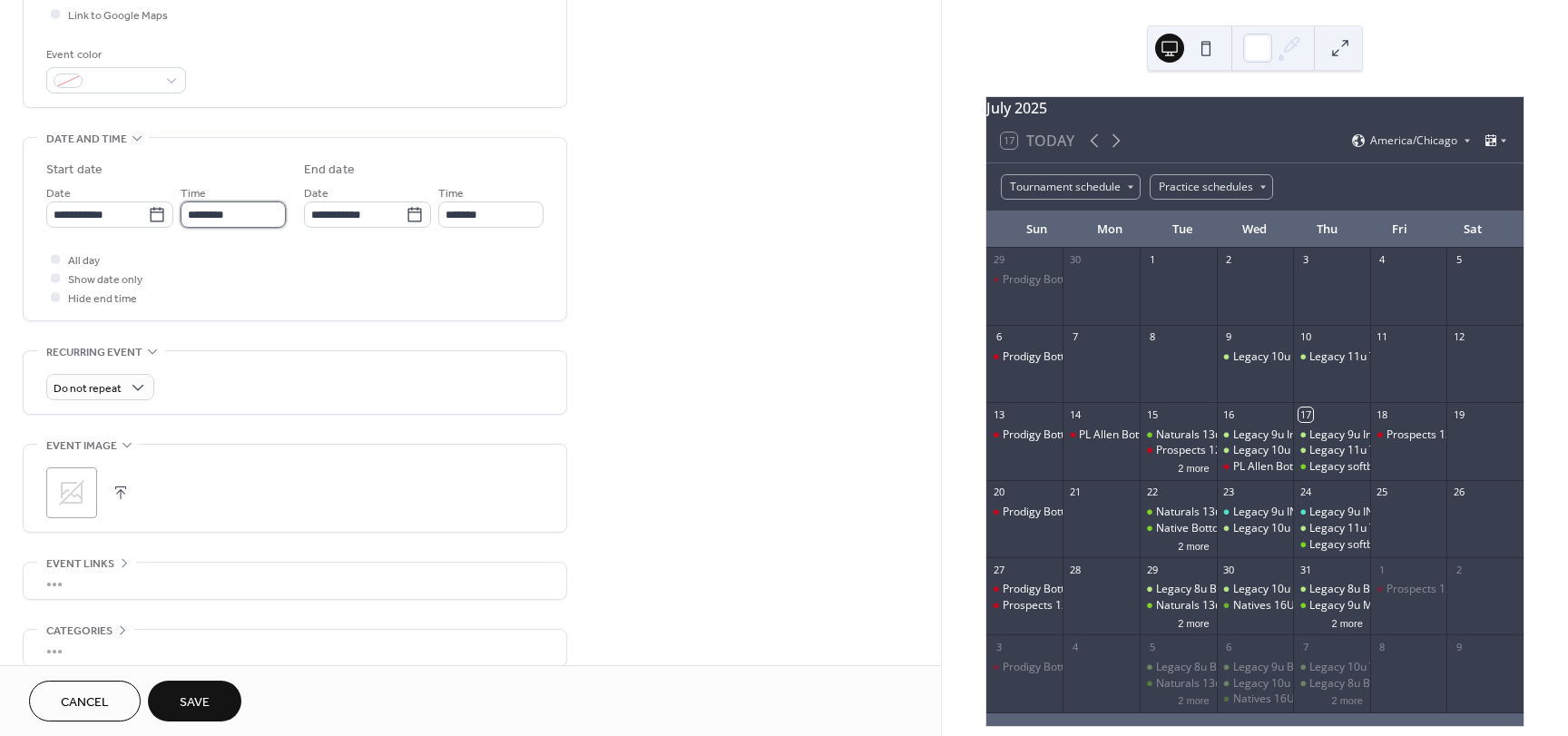 click on "********" at bounding box center (233, 214) 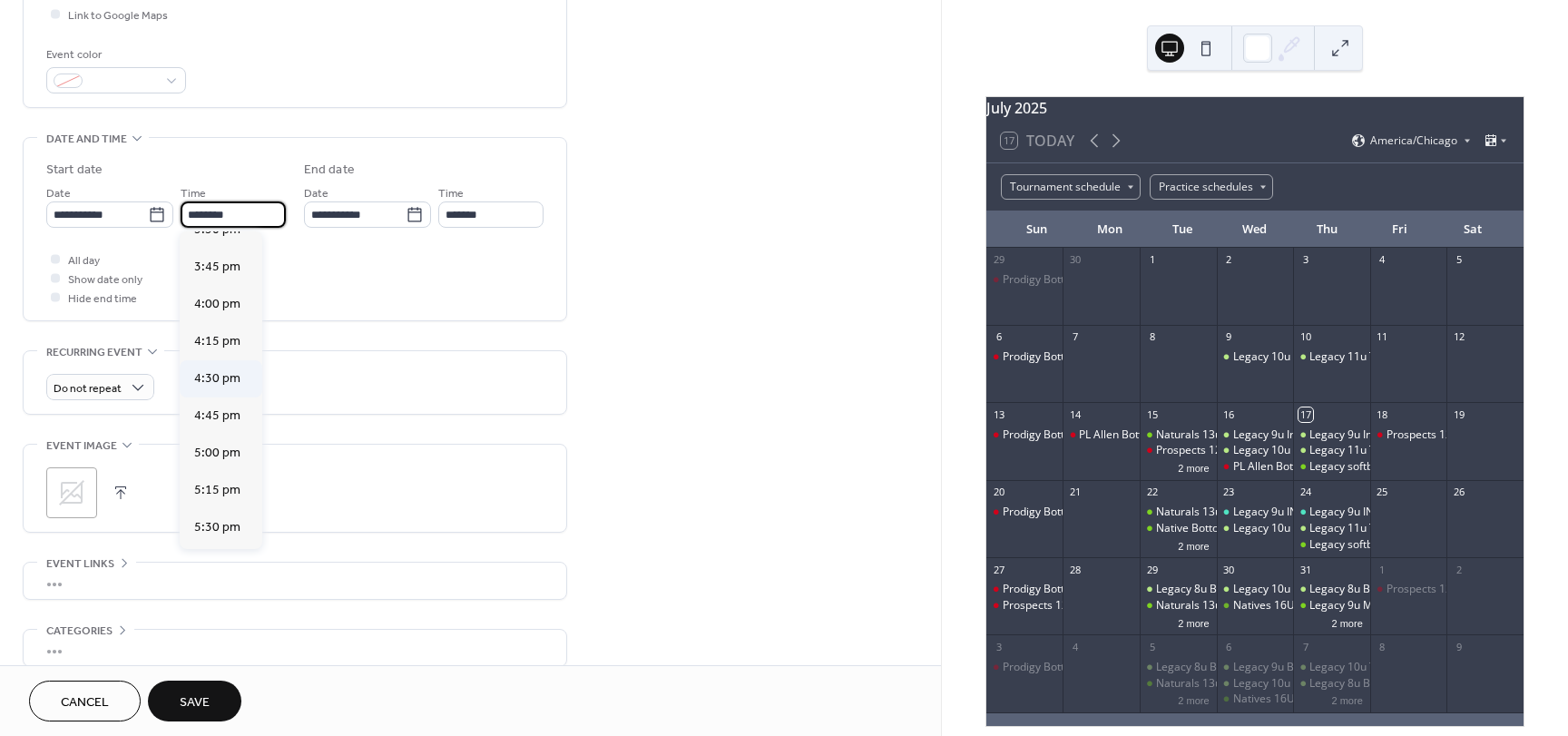 scroll, scrollTop: 2331, scrollLeft: 0, axis: vertical 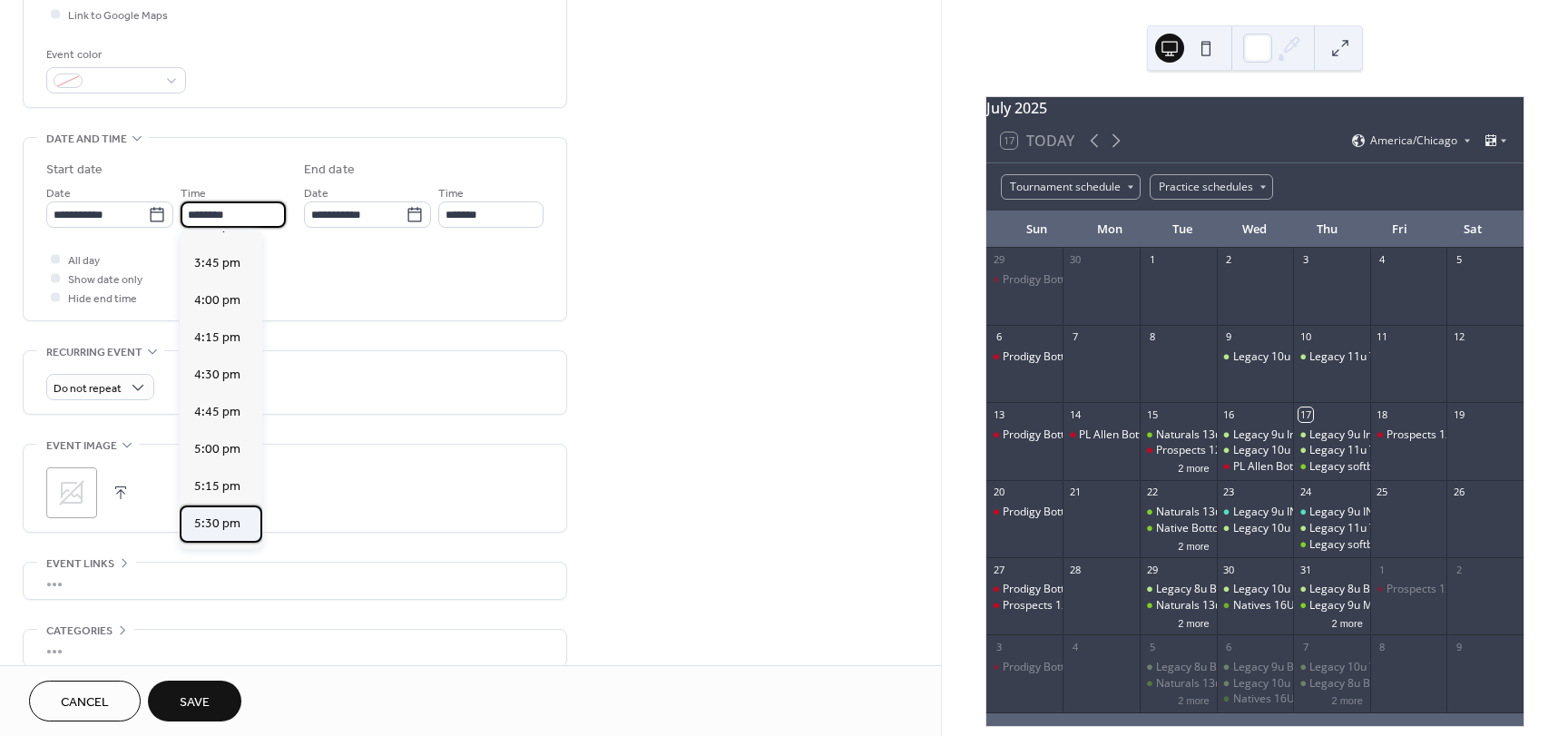 click on "5:30 pm" at bounding box center [217, 524] 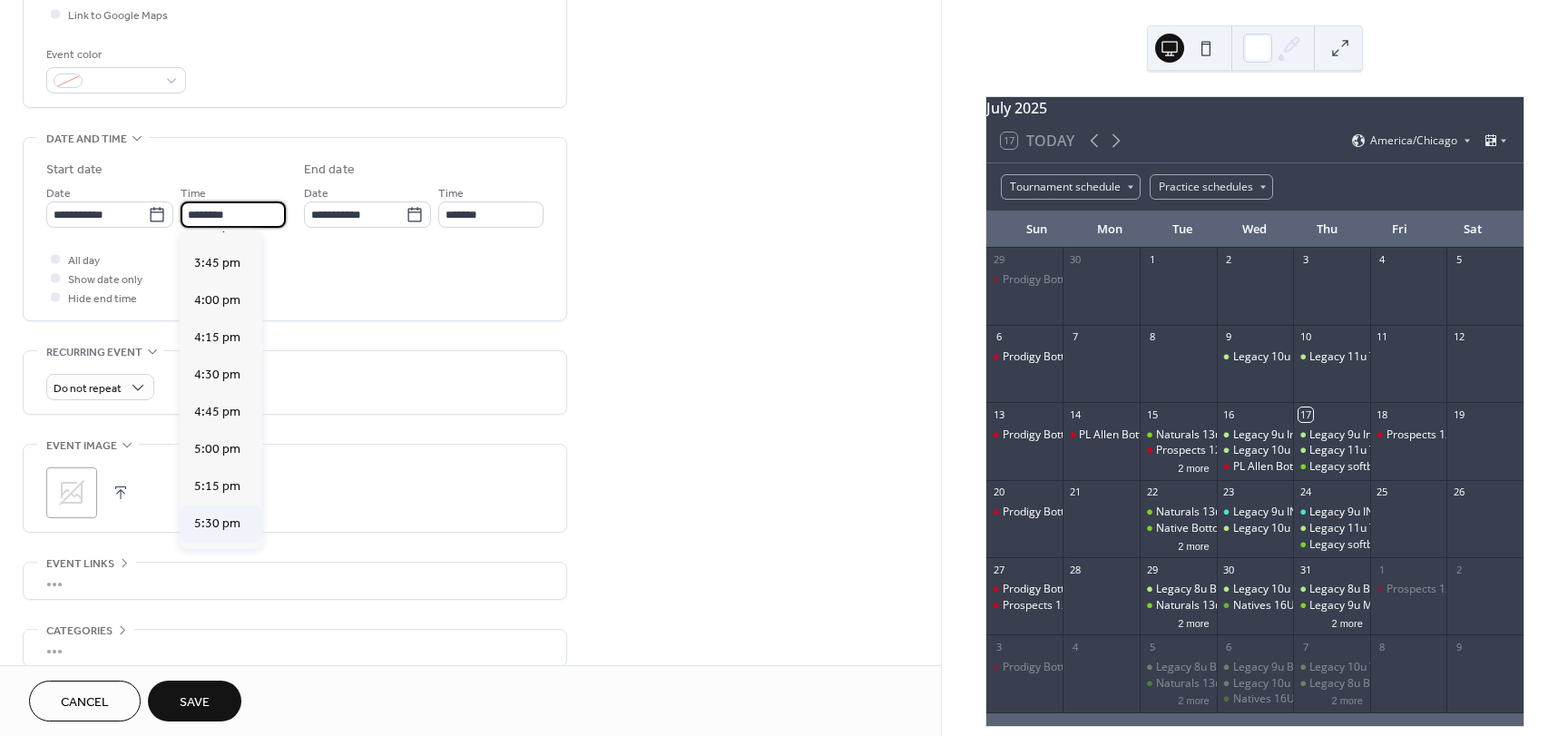 type on "*******" 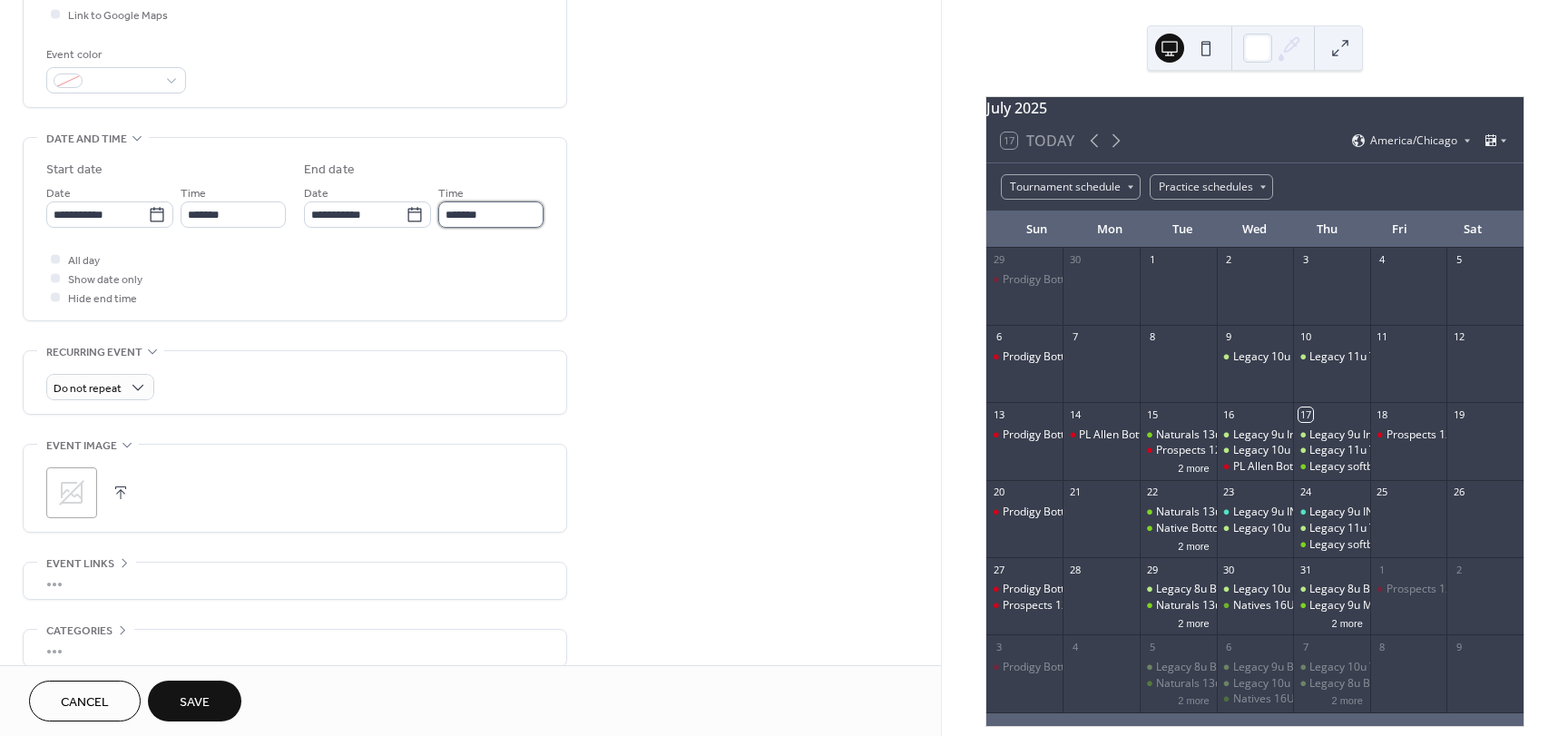 click on "*******" at bounding box center [491, 214] 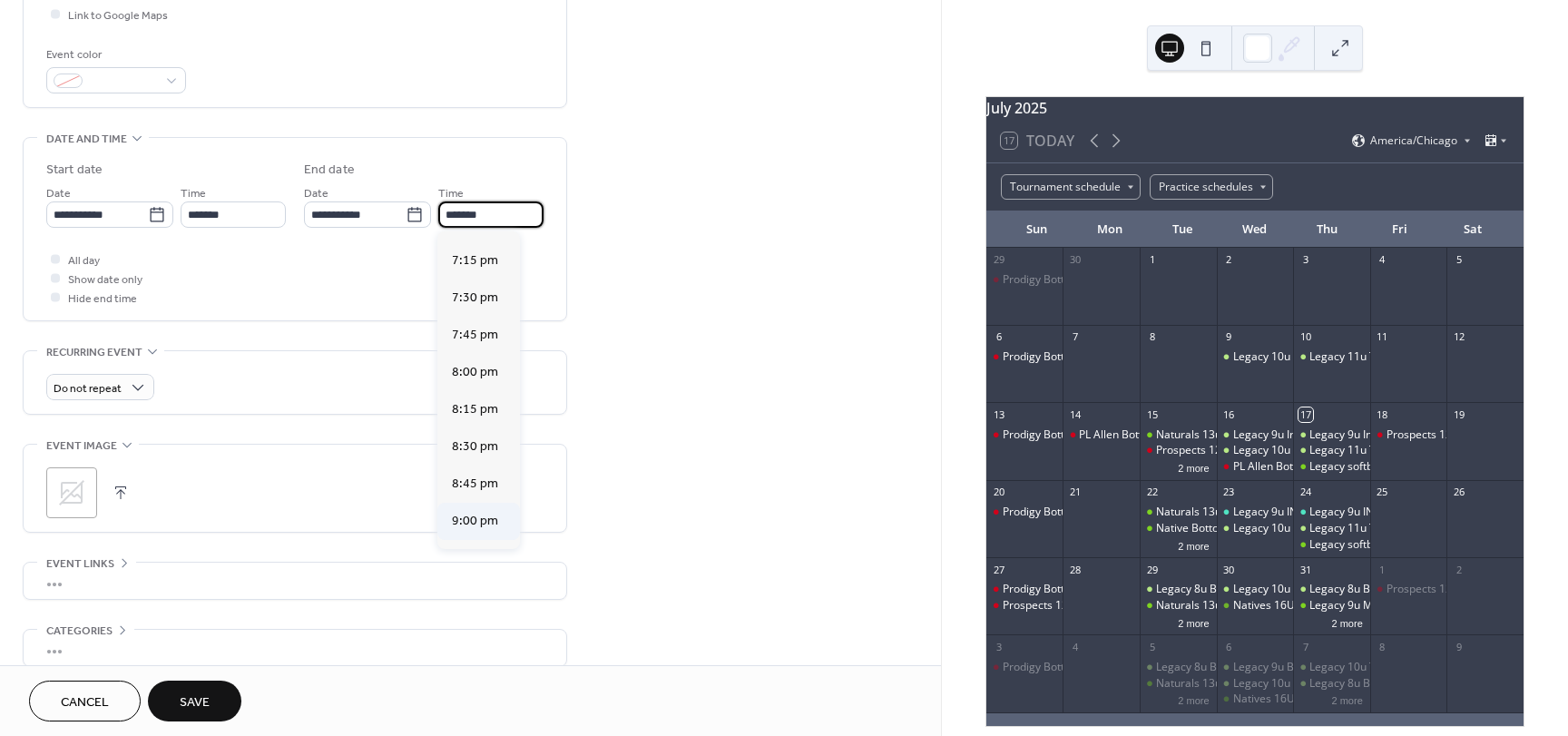 scroll, scrollTop: 272, scrollLeft: 0, axis: vertical 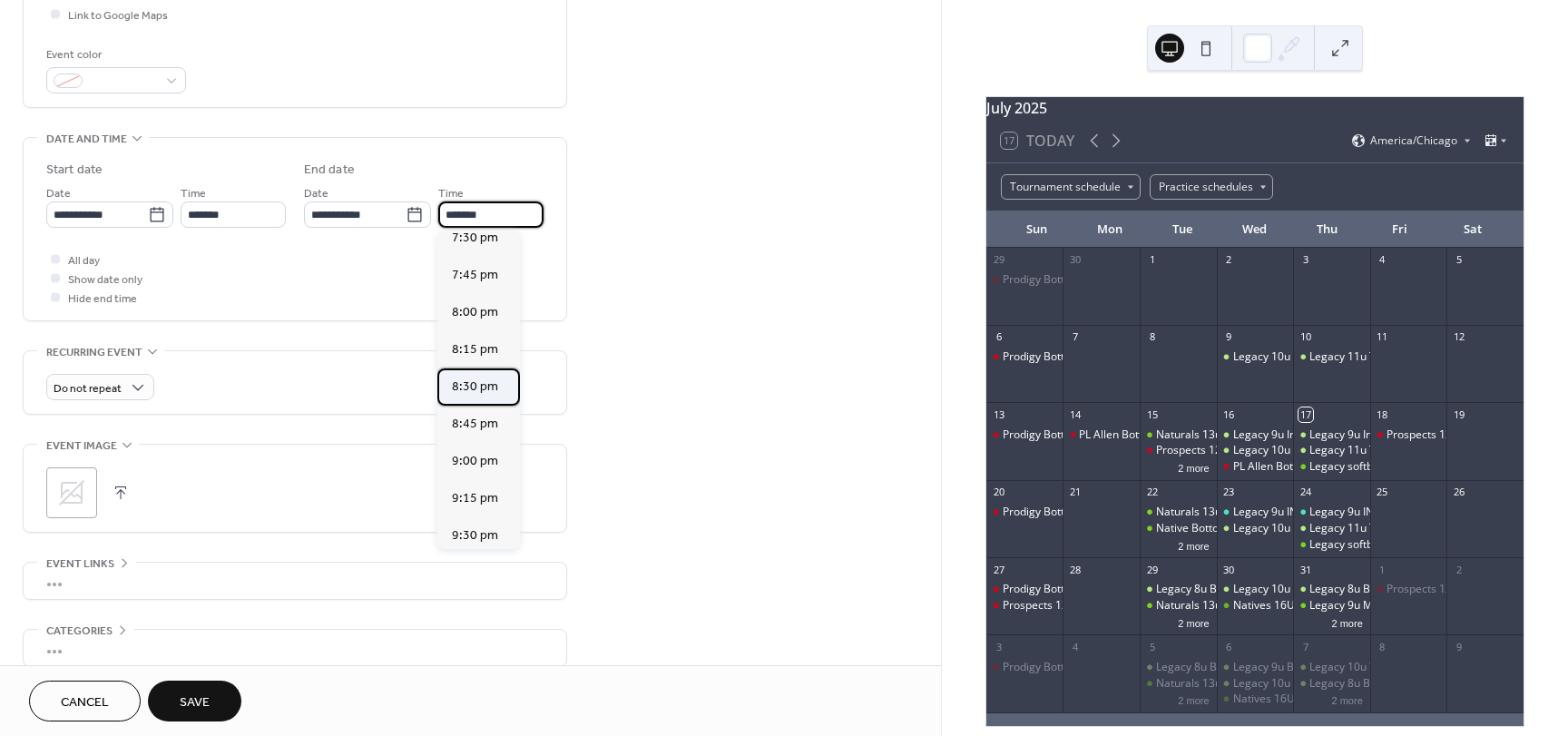 click on "8:30 pm" at bounding box center [475, 387] 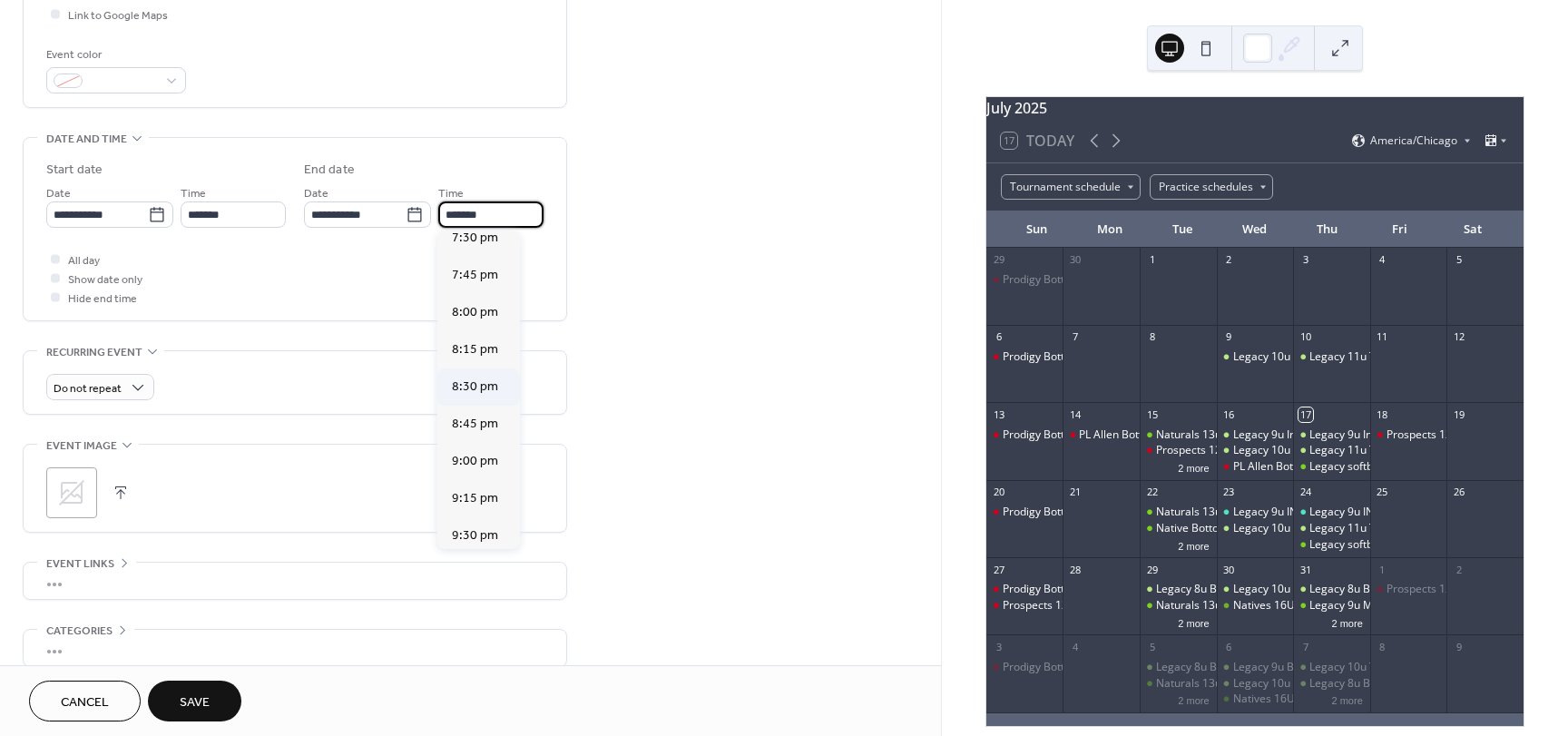 type on "*******" 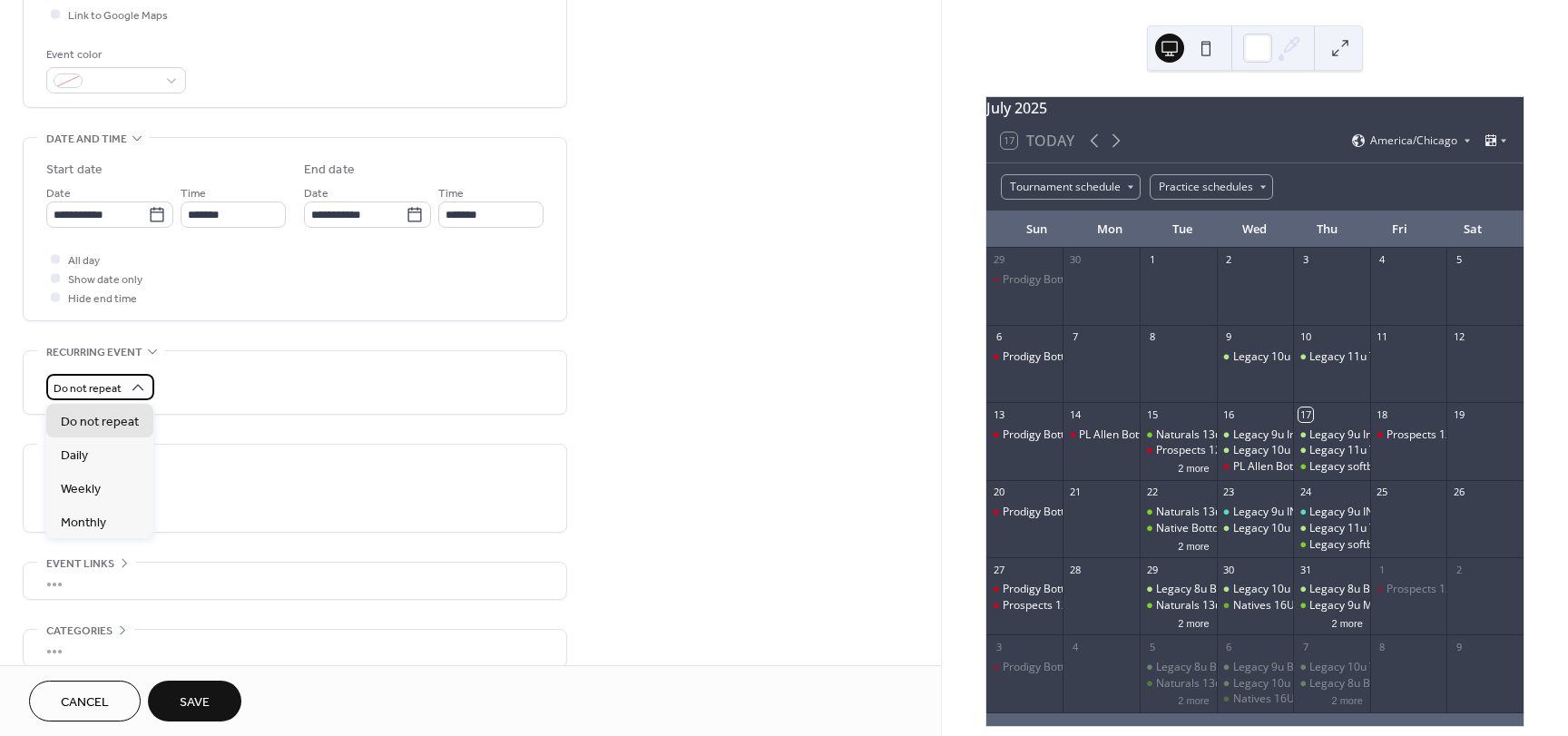 click on "Do not repeat" at bounding box center (87, 388) 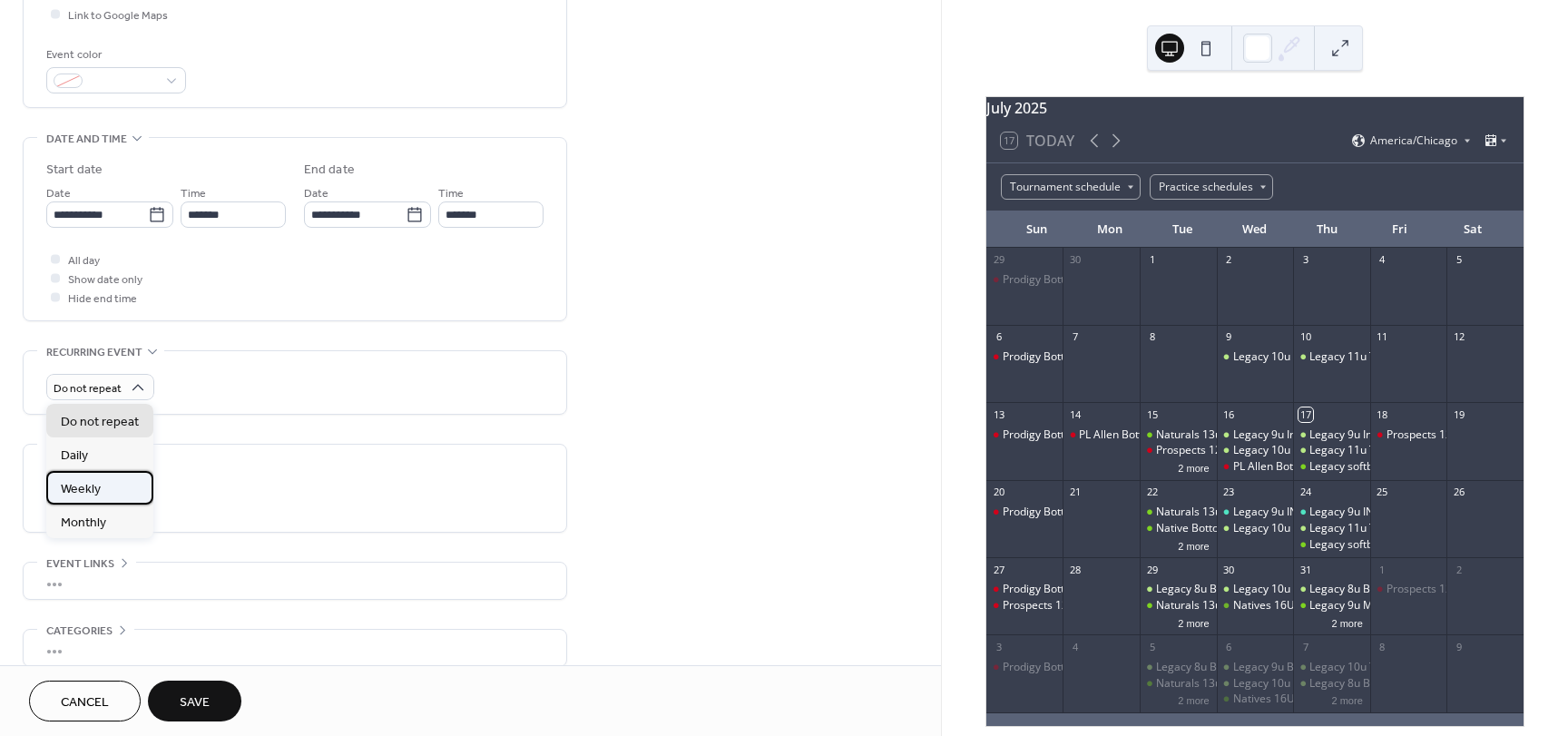 click on "Weekly" at bounding box center (81, 489) 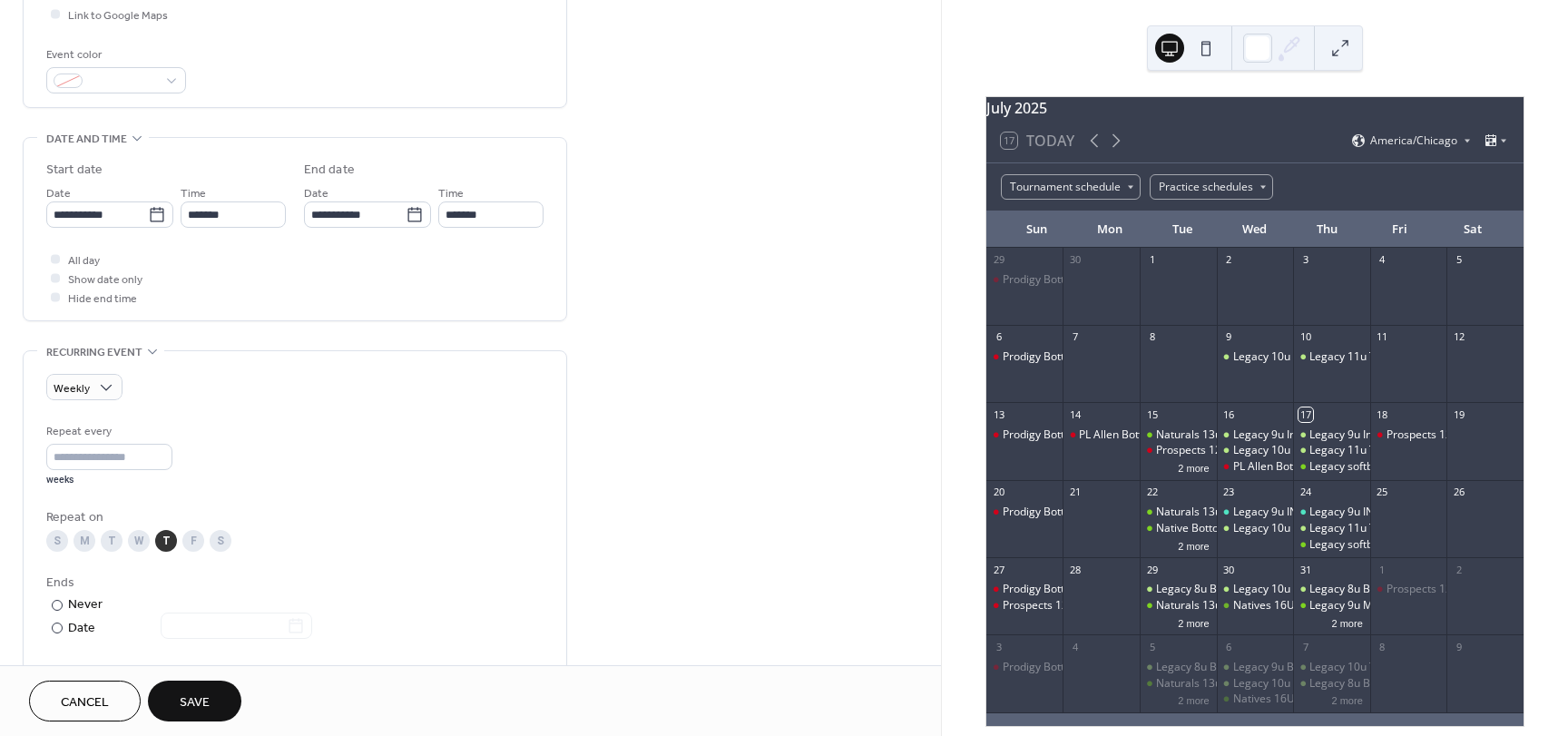 click on "M" at bounding box center [84, 541] 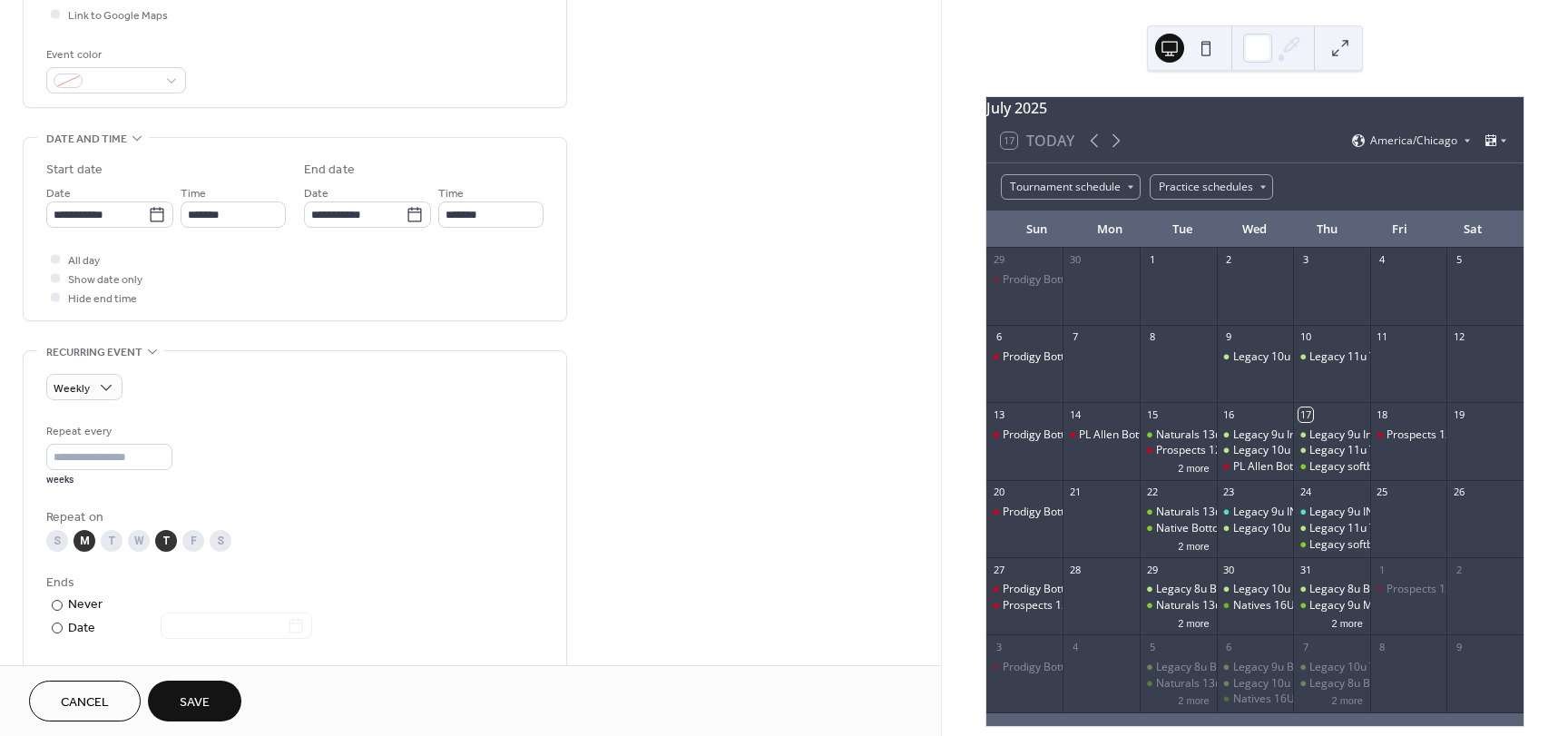 click on "T" at bounding box center (166, 541) 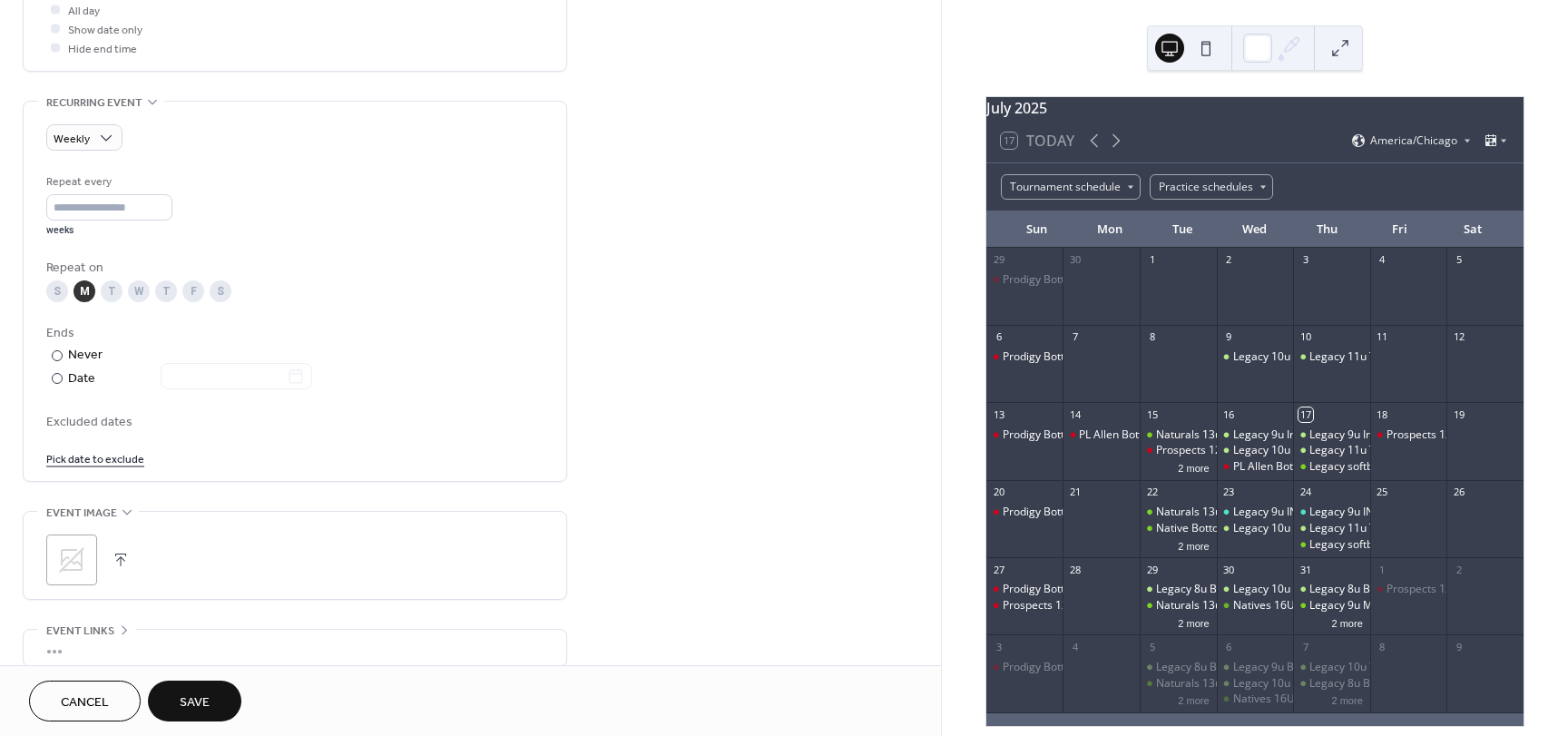 scroll, scrollTop: 726, scrollLeft: 0, axis: vertical 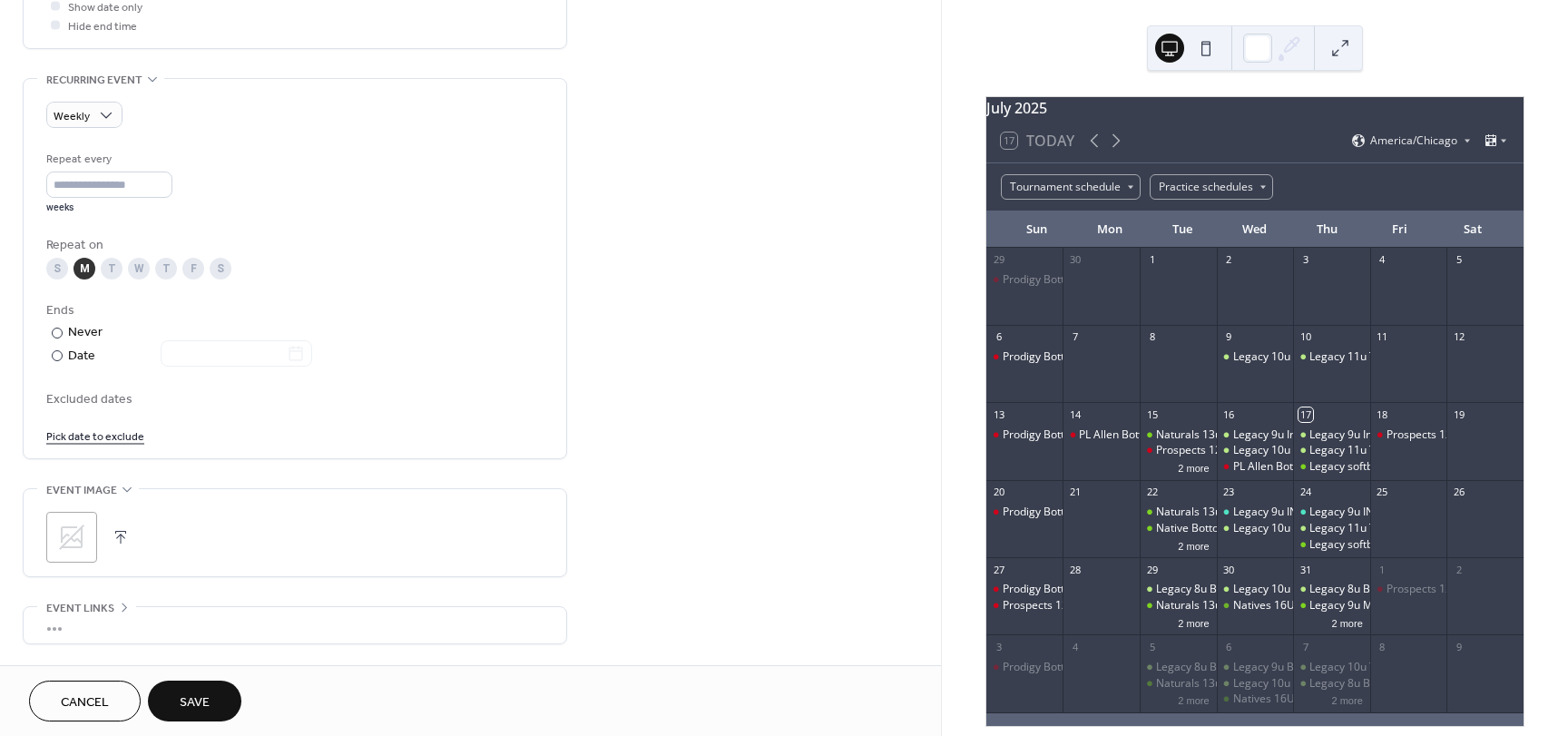 click on "Save" at bounding box center (194, 702) 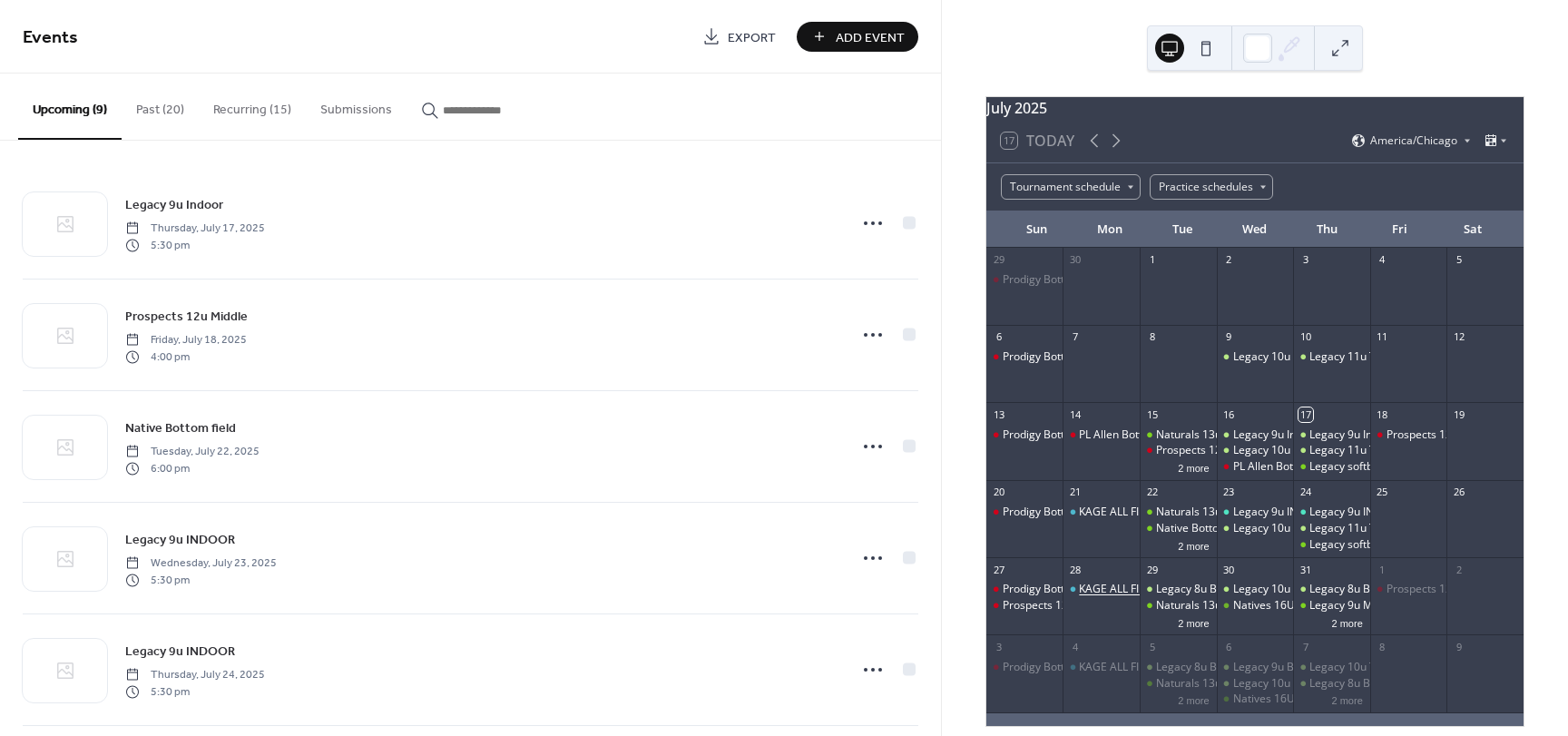 click on "KAGE ALL FIELDS AND SLOTS" at bounding box center [1152, 589] 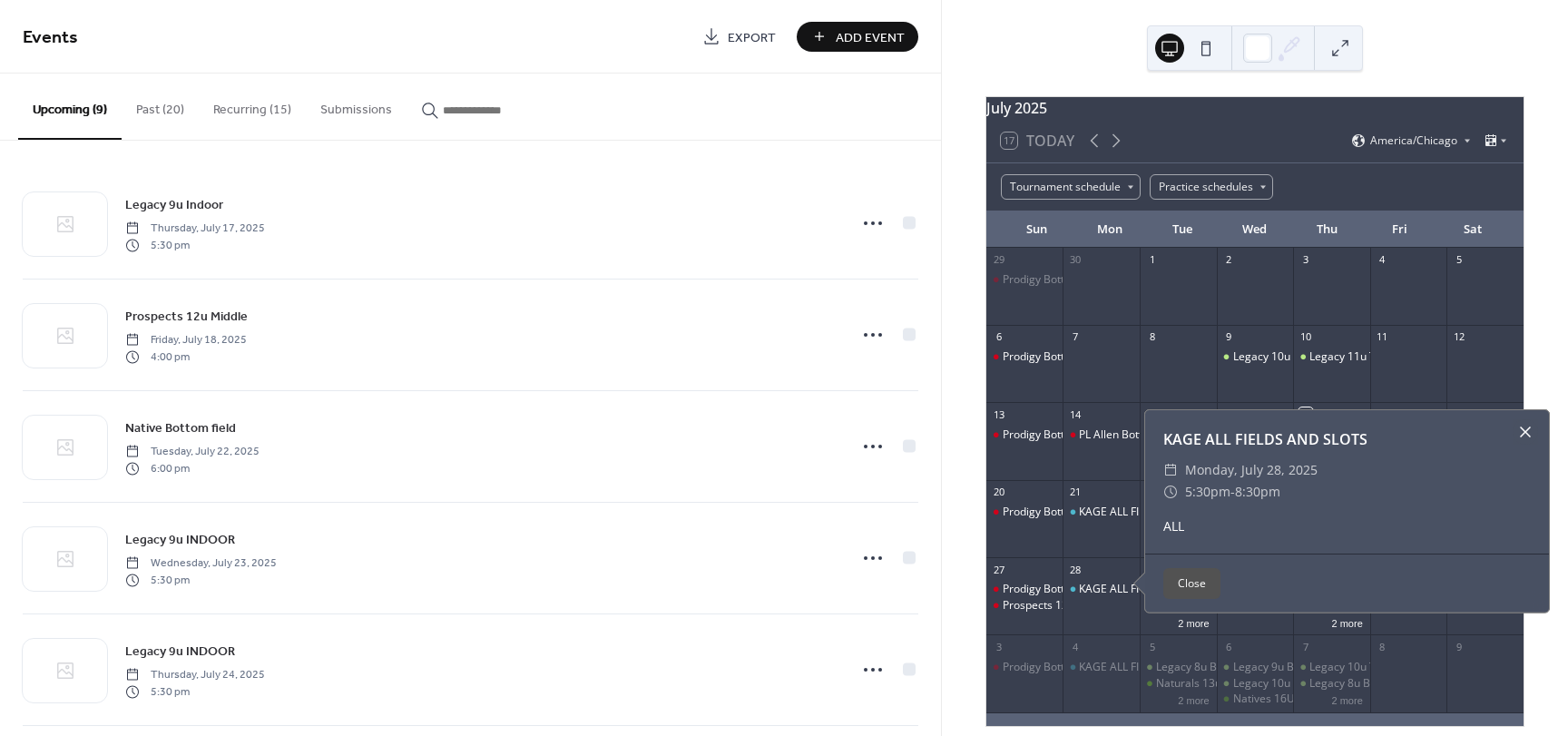 click at bounding box center (1525, 432) 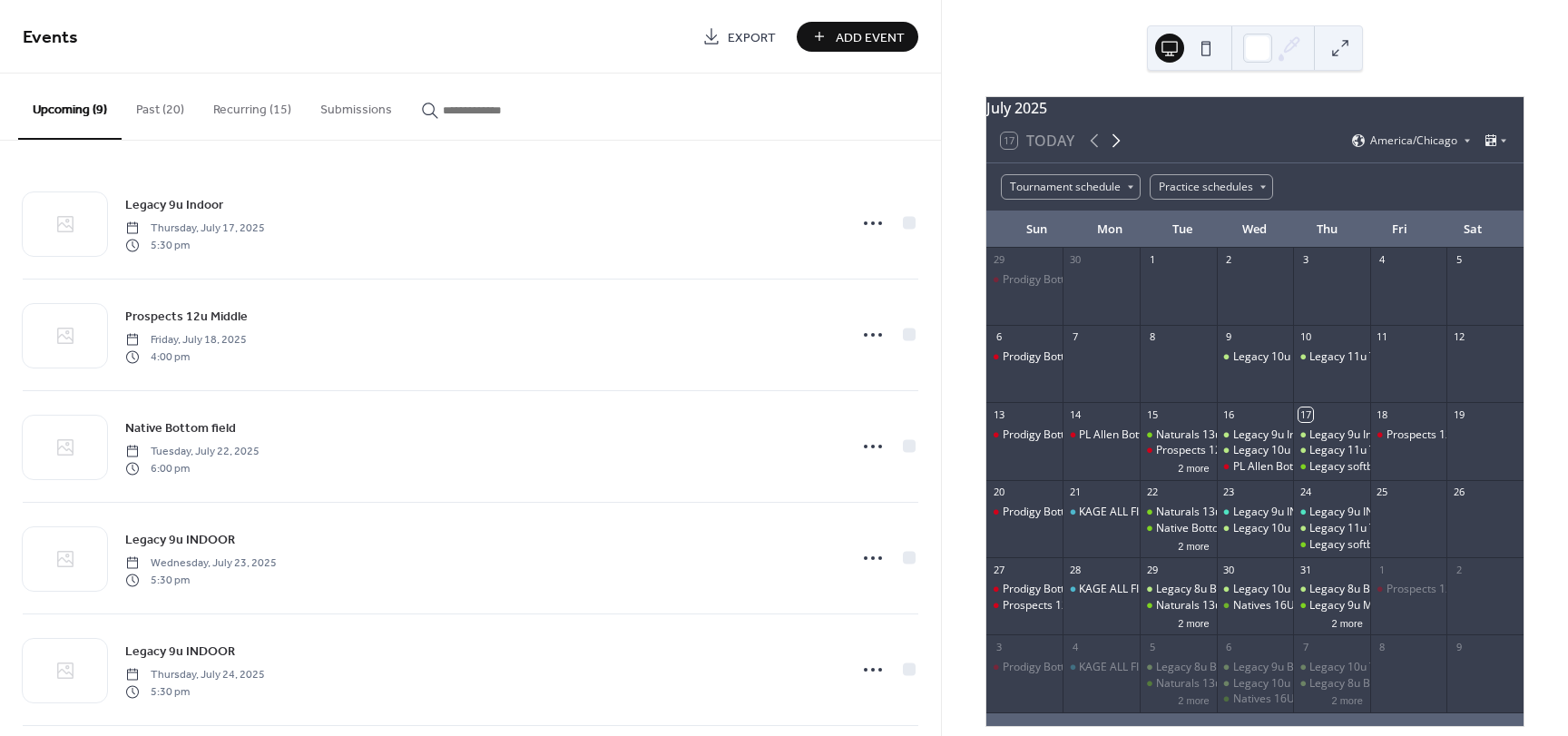 click 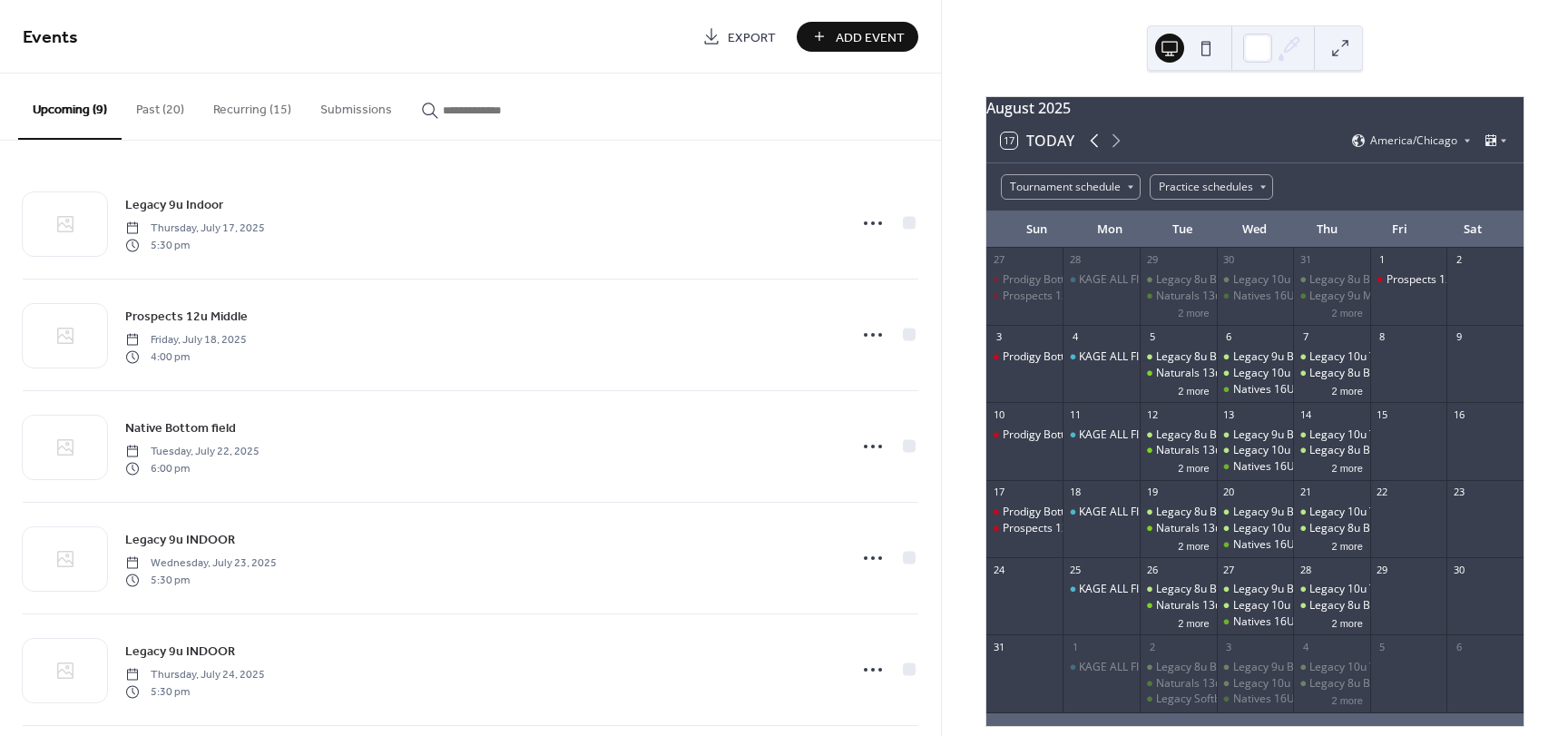 click 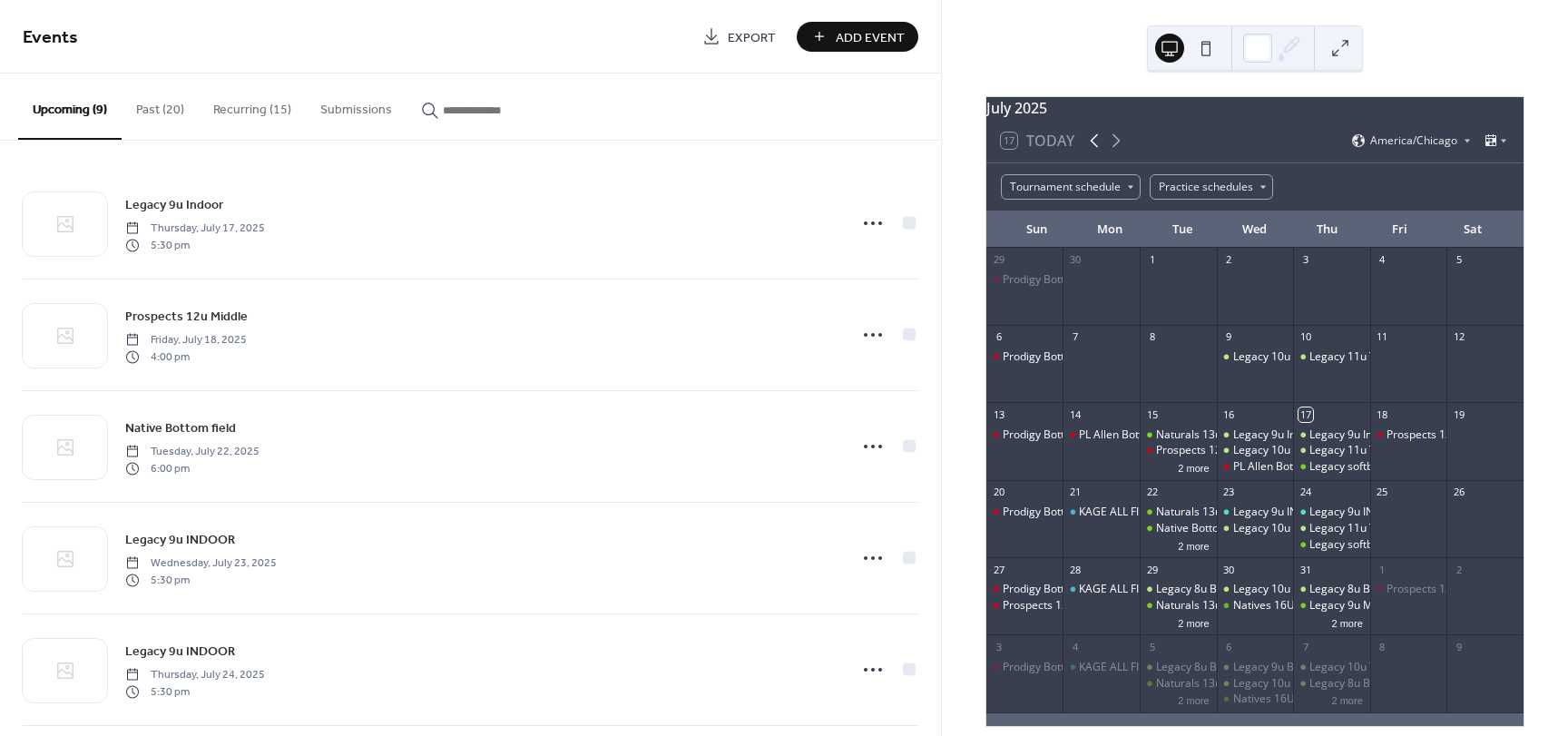 click 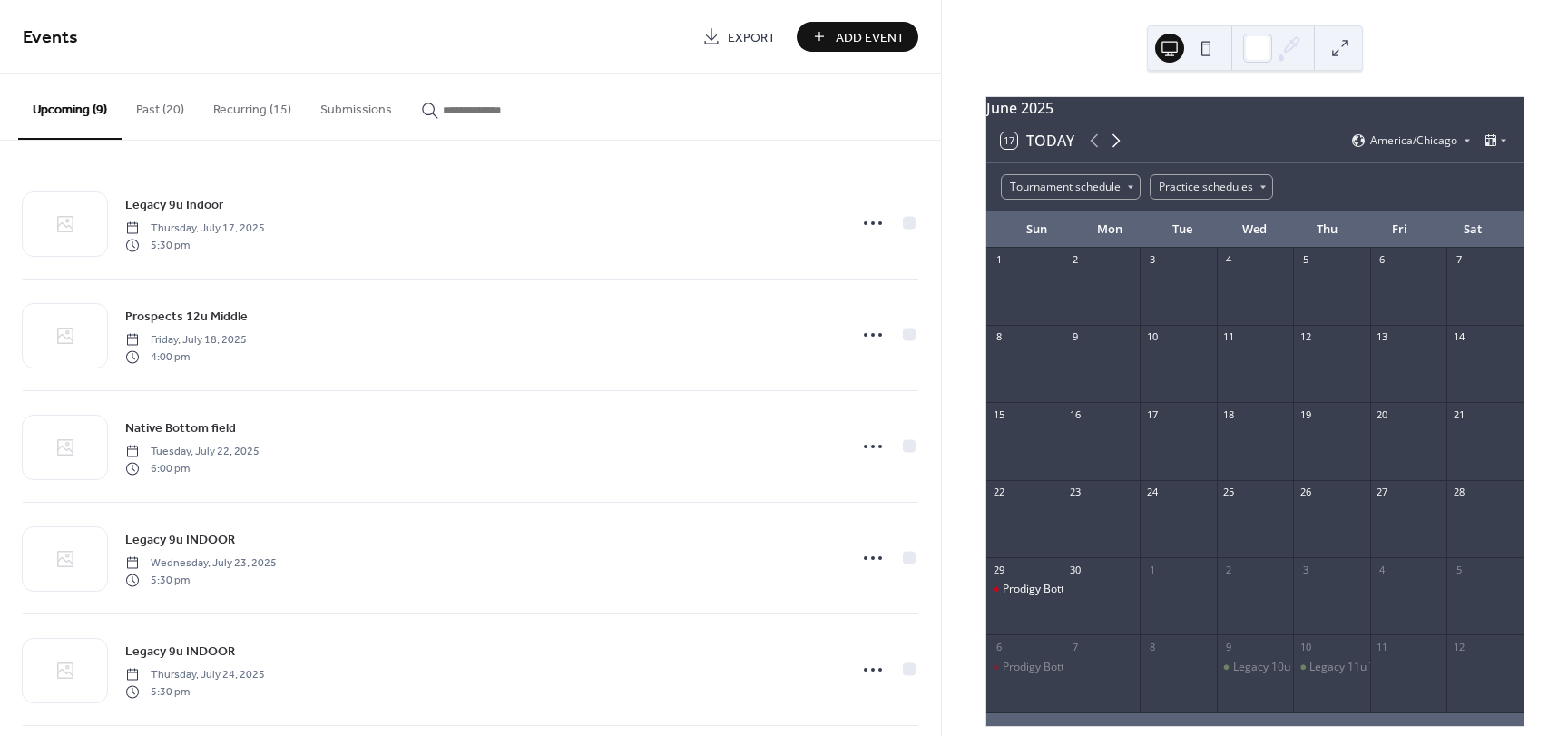 click 